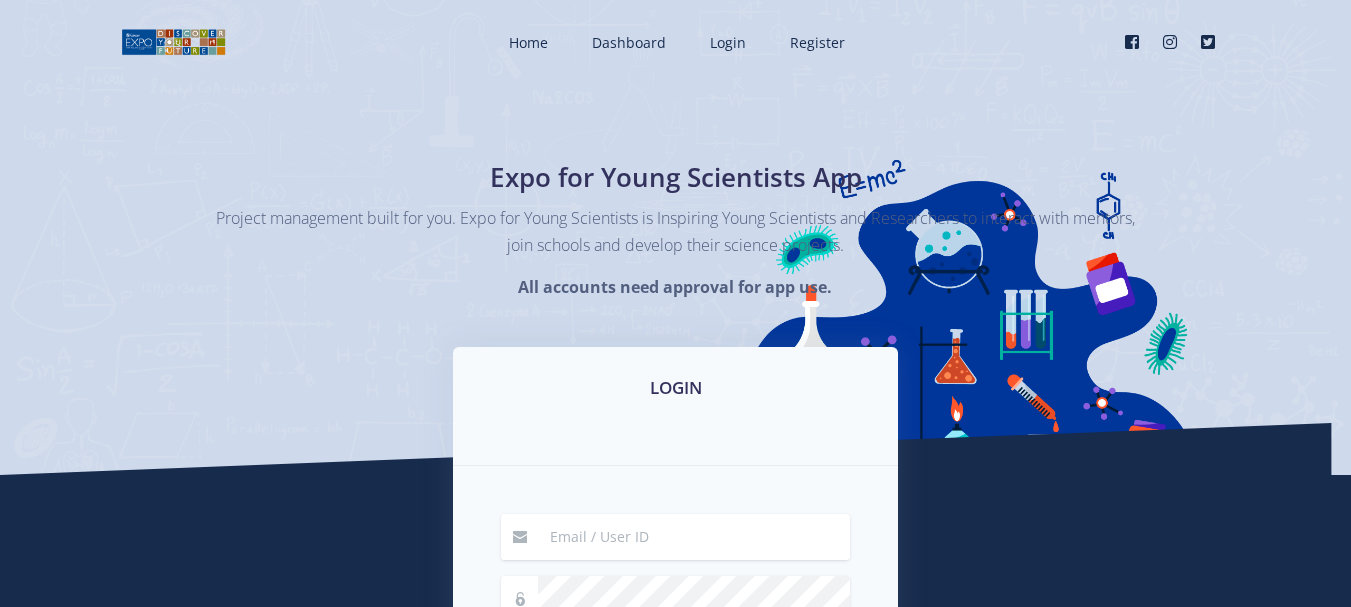 scroll, scrollTop: 0, scrollLeft: 0, axis: both 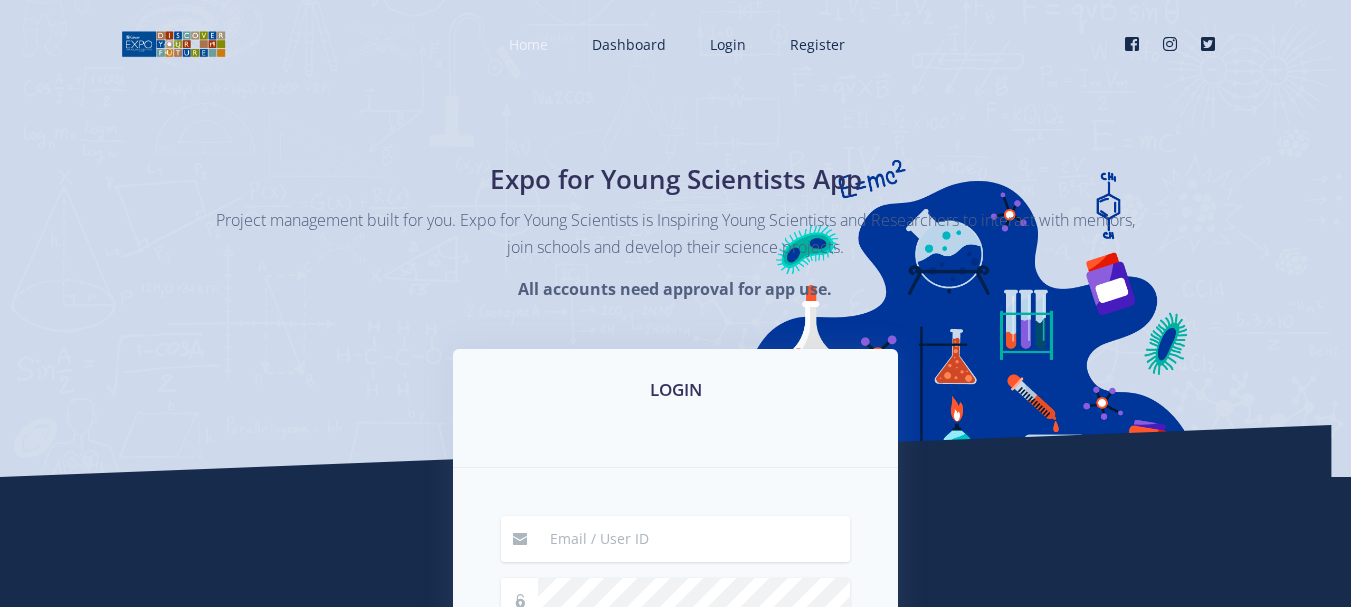 type on "yasmiendemaine27@gmail.com" 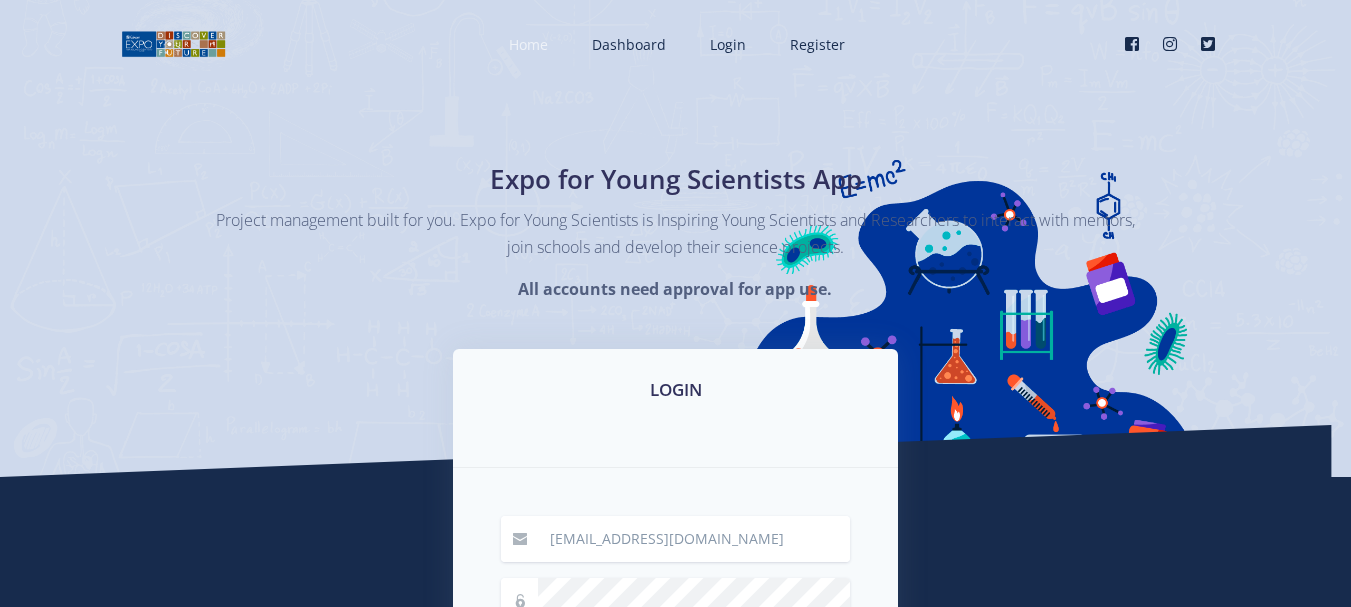 click on "Home" at bounding box center (528, 44) 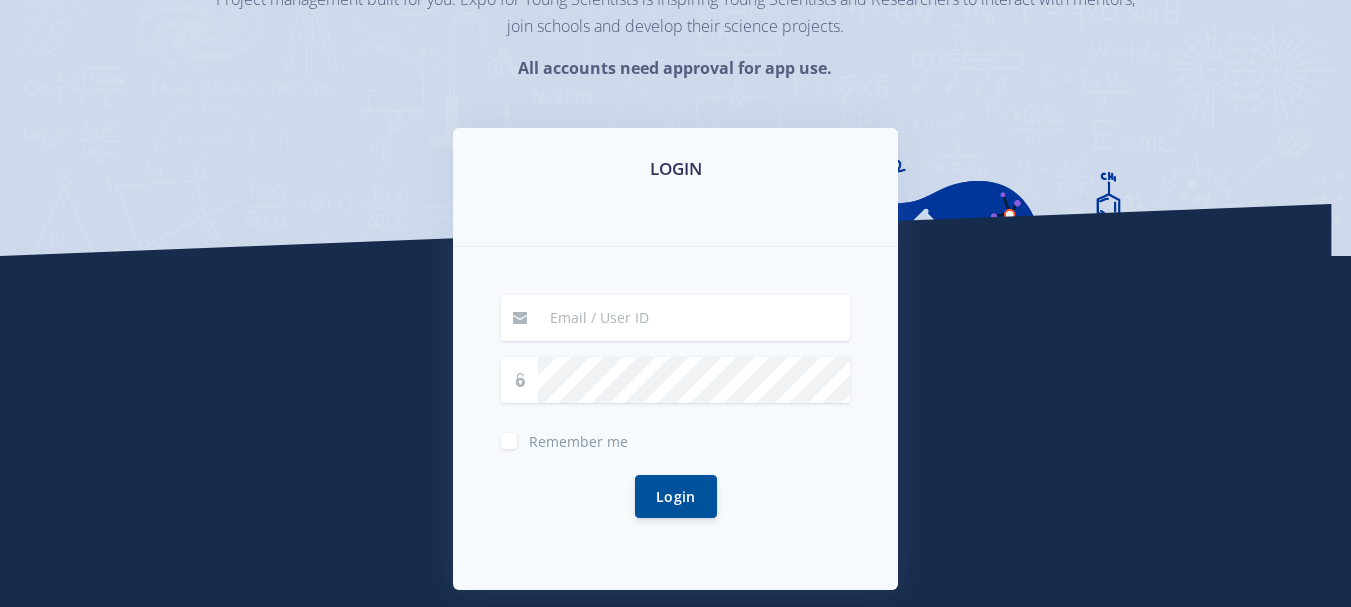 scroll, scrollTop: 273, scrollLeft: 0, axis: vertical 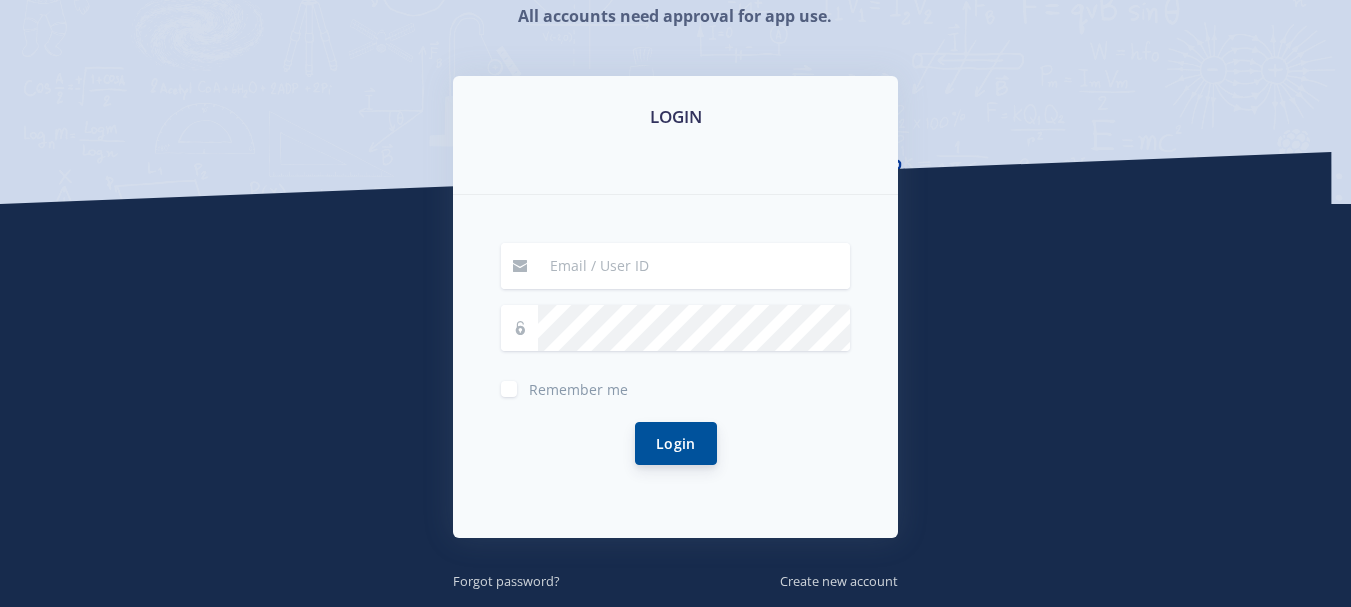 type on "yasmiendemaine27@gmail.com" 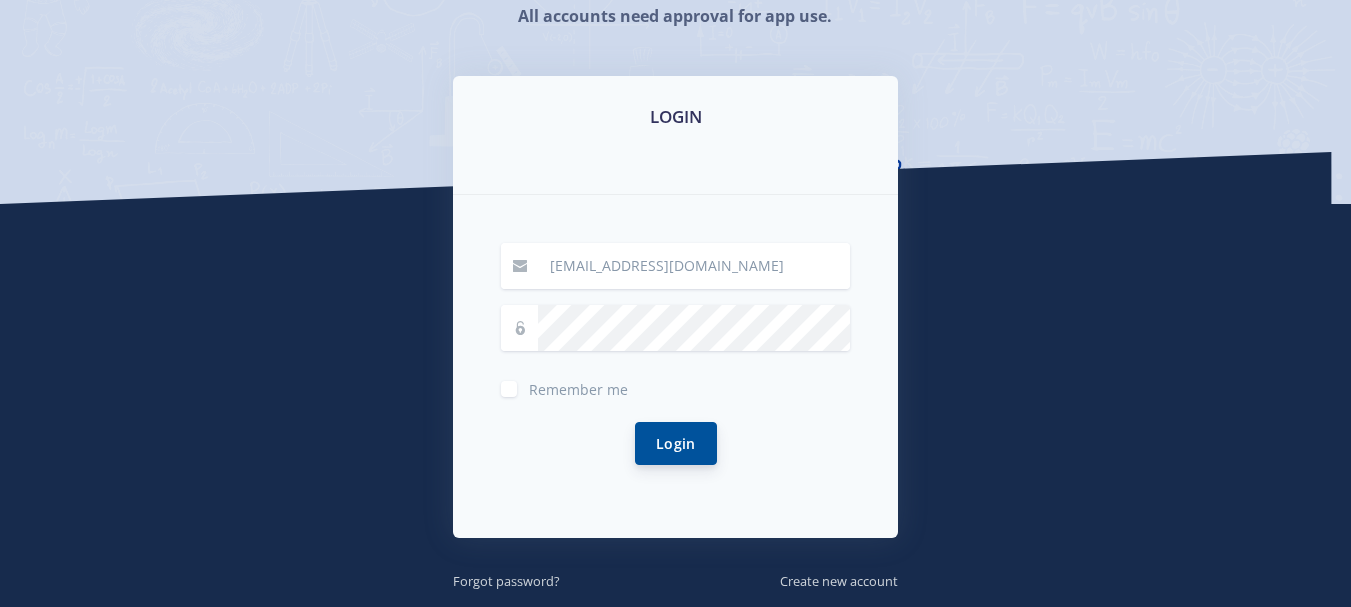 click on "Login" at bounding box center (676, 443) 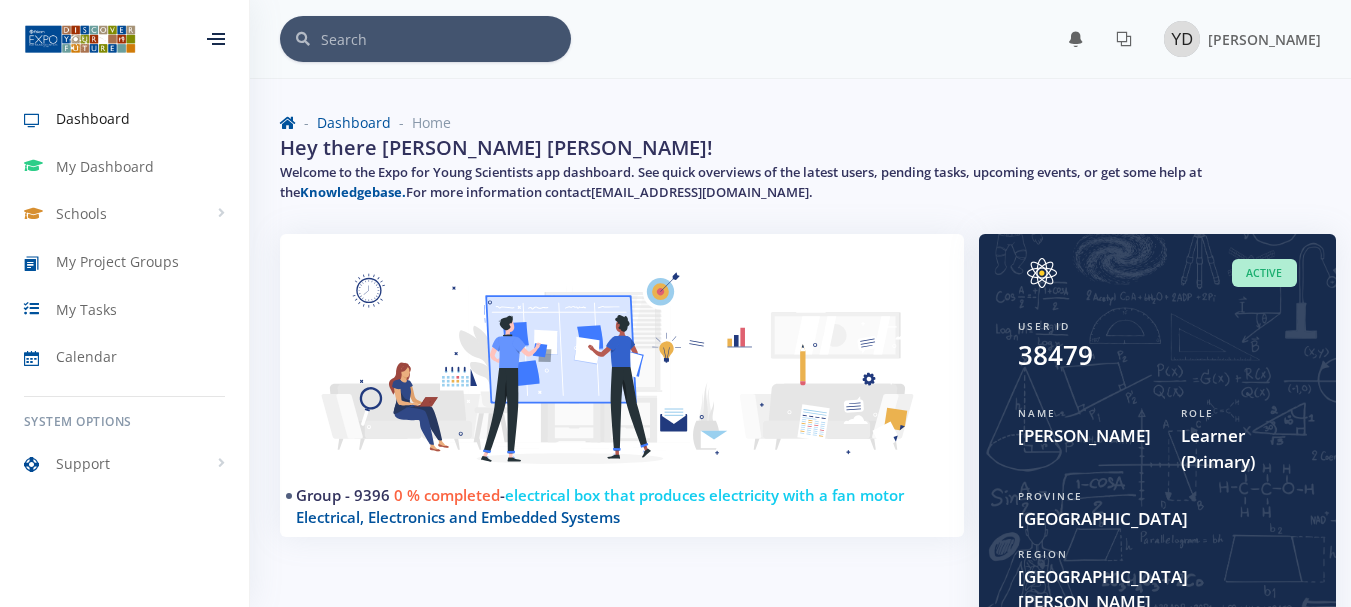 scroll, scrollTop: 0, scrollLeft: 0, axis: both 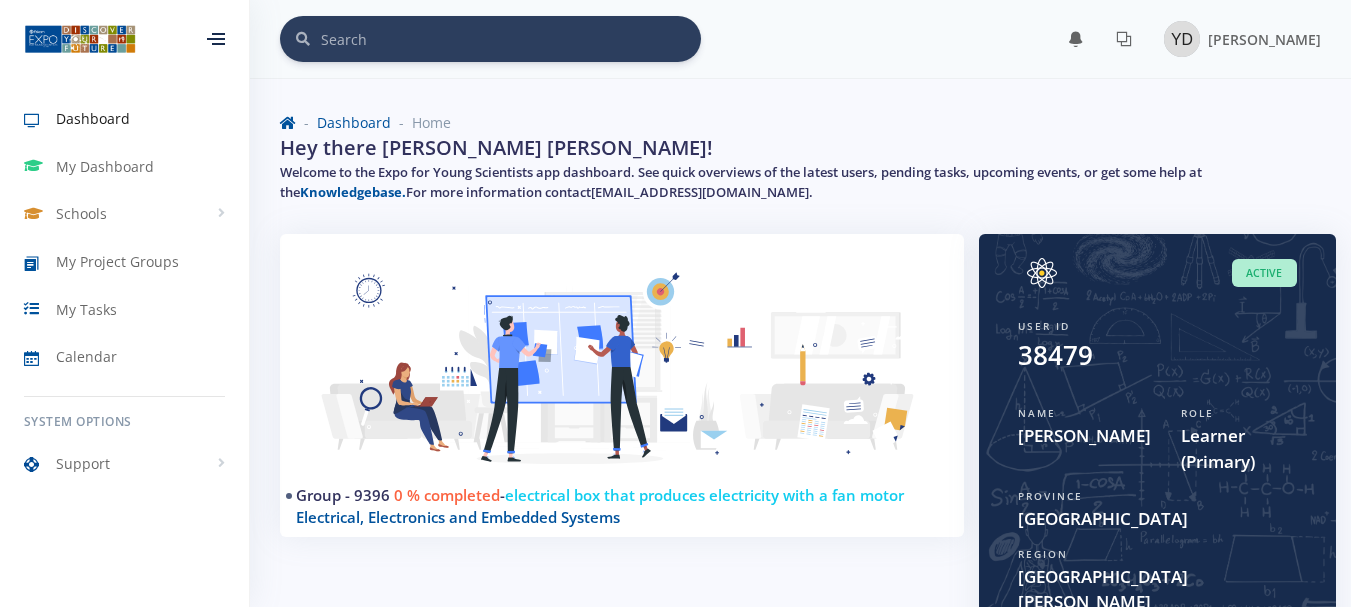 click at bounding box center [511, 39] 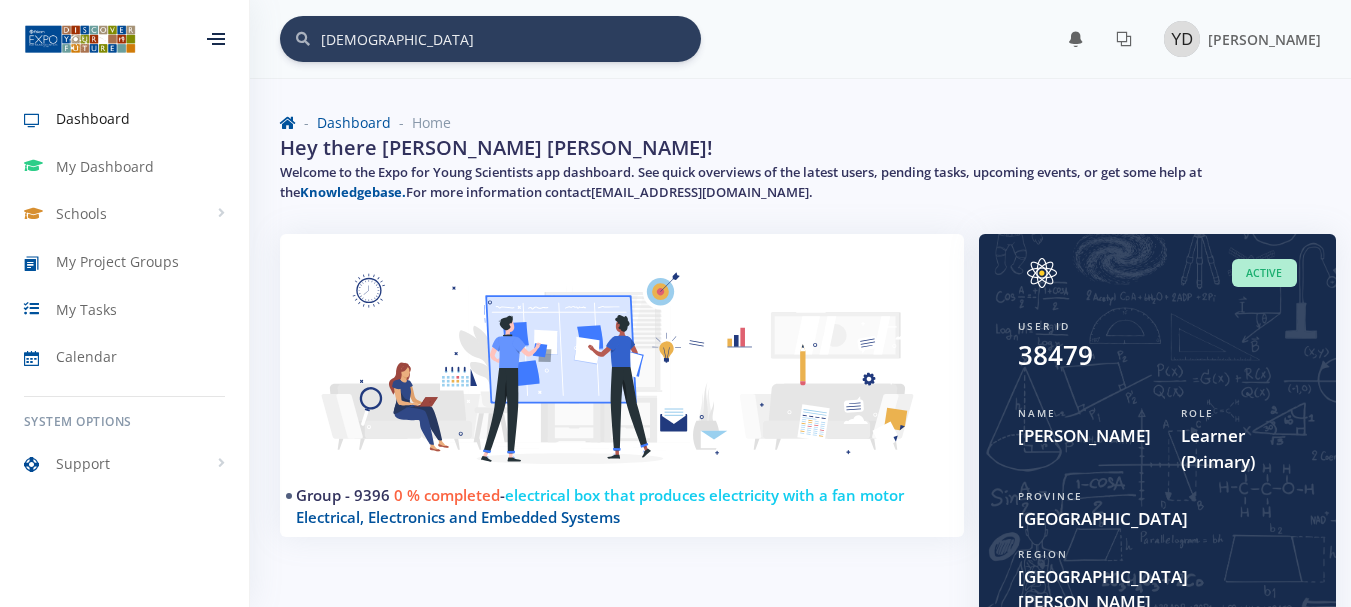 type on "temples" 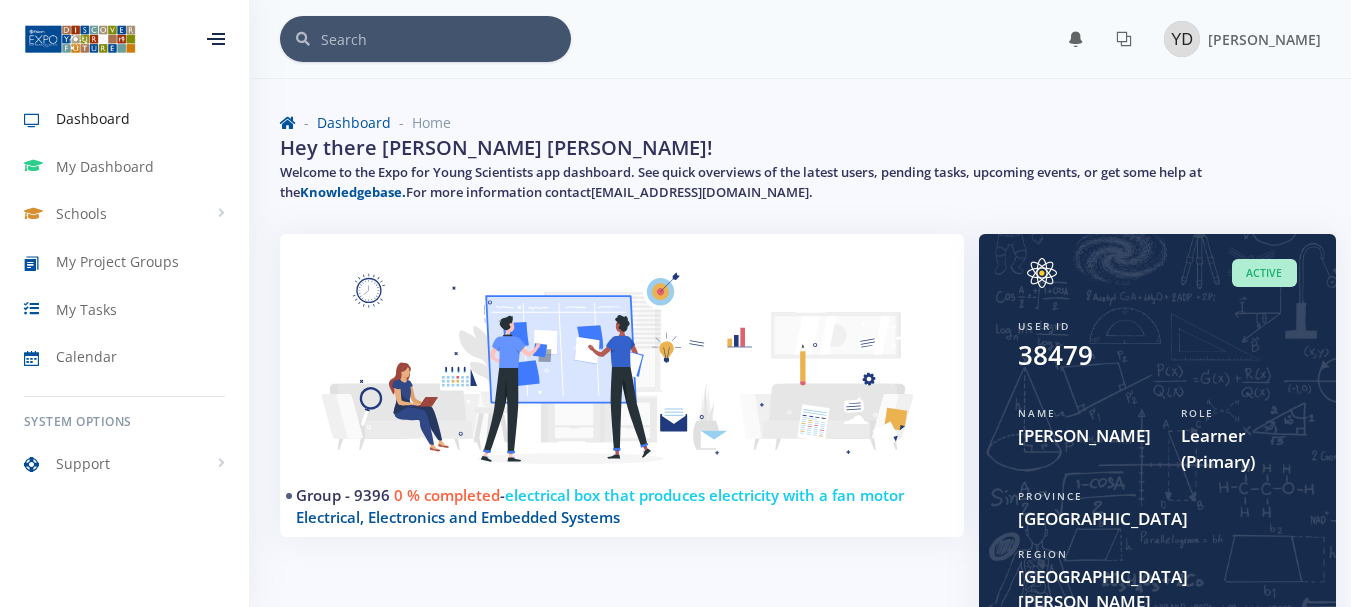 scroll, scrollTop: 0, scrollLeft: 0, axis: both 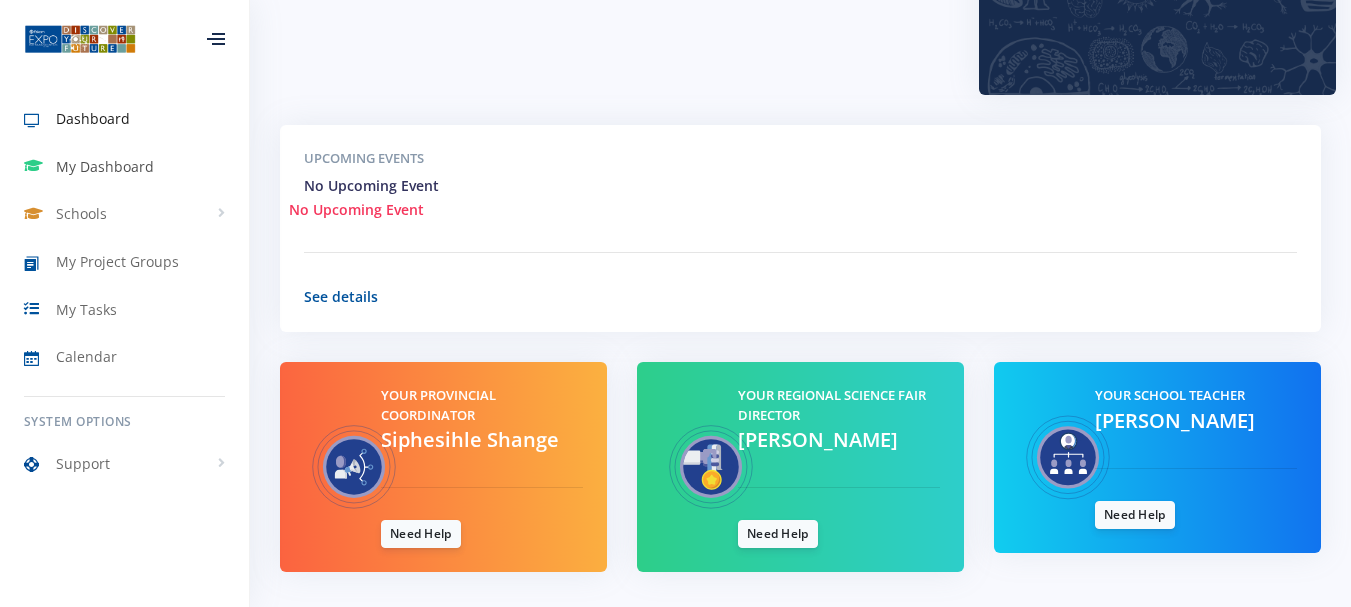 click on "My Dashboard" at bounding box center [105, 166] 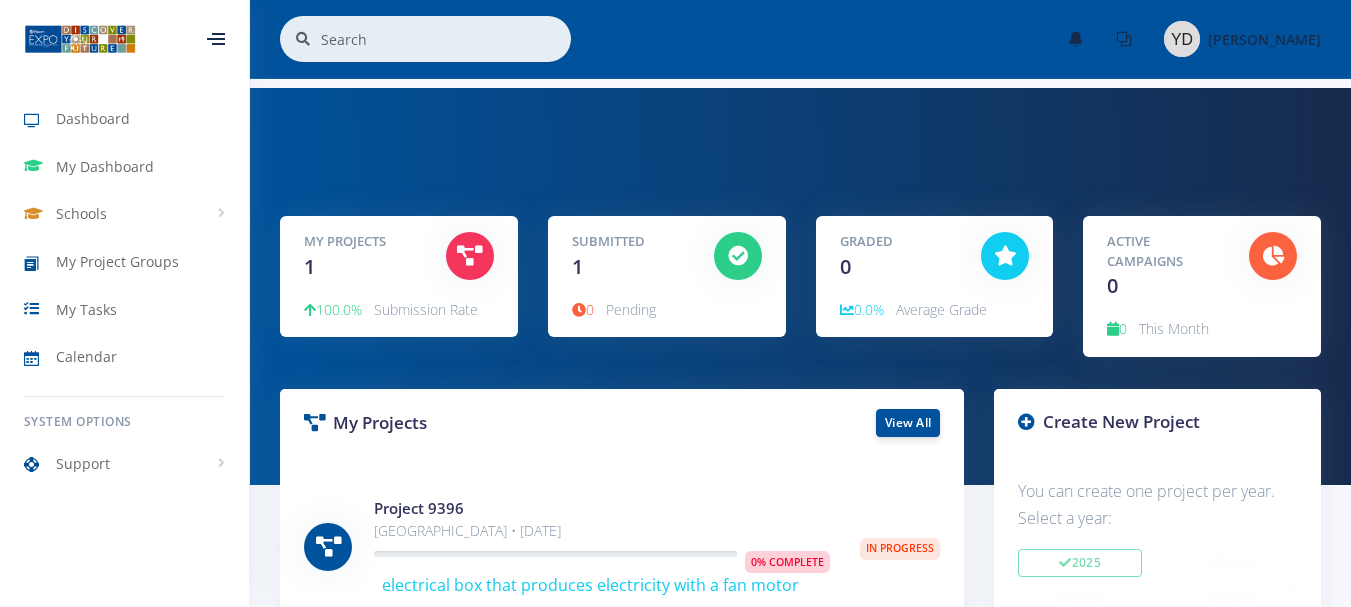 scroll, scrollTop: 0, scrollLeft: 0, axis: both 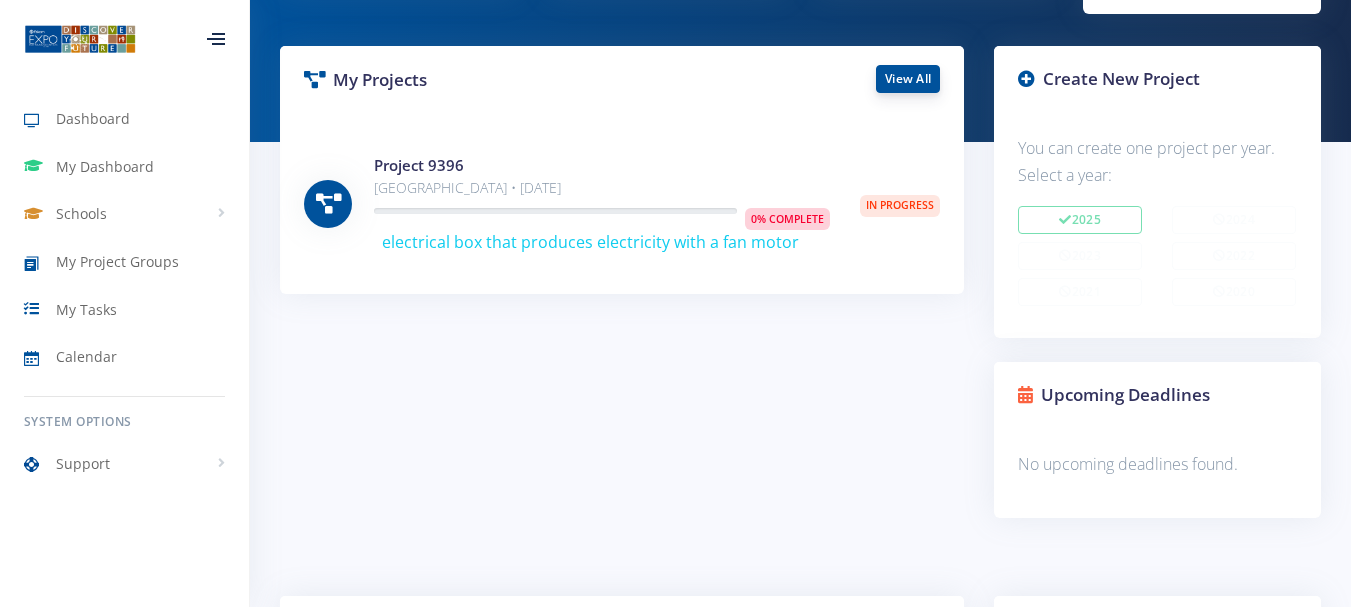 click on "View All" at bounding box center (908, 79) 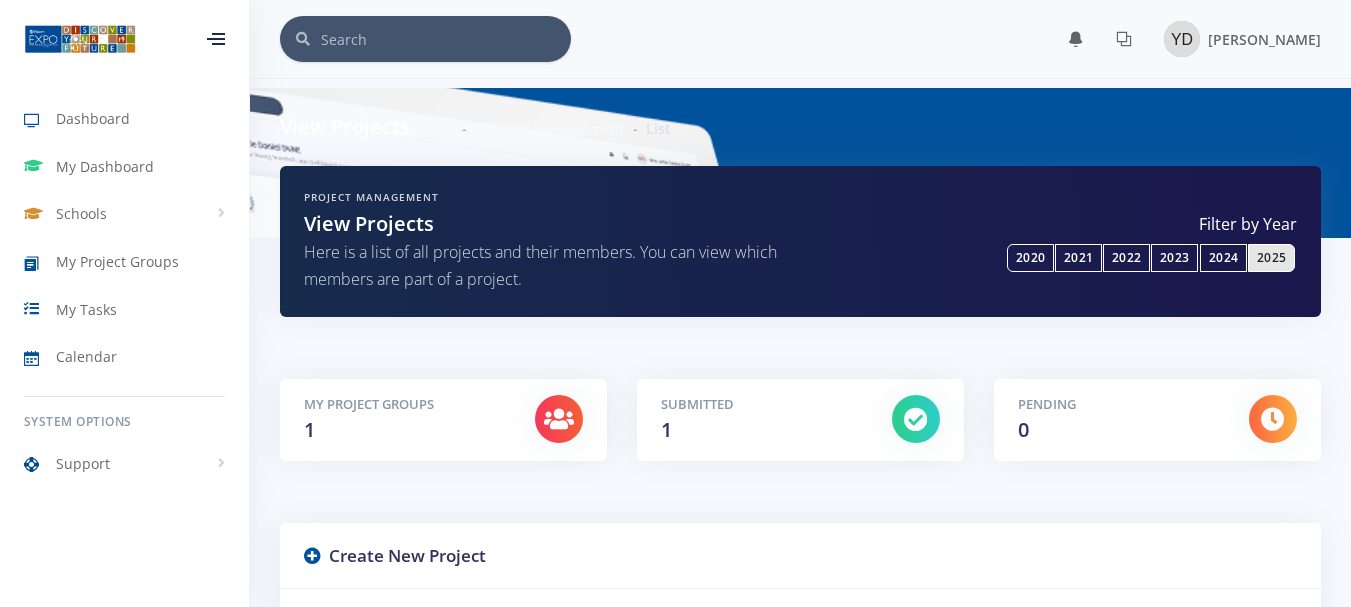 scroll, scrollTop: 0, scrollLeft: 0, axis: both 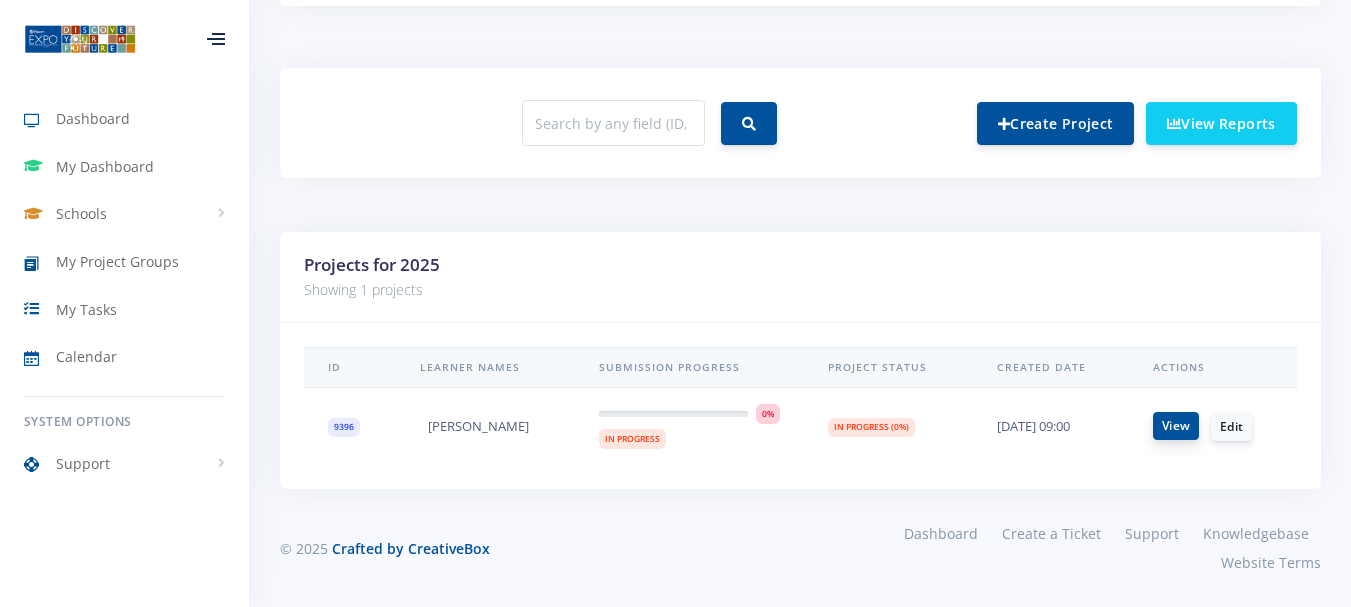 click on "View" at bounding box center (1176, 426) 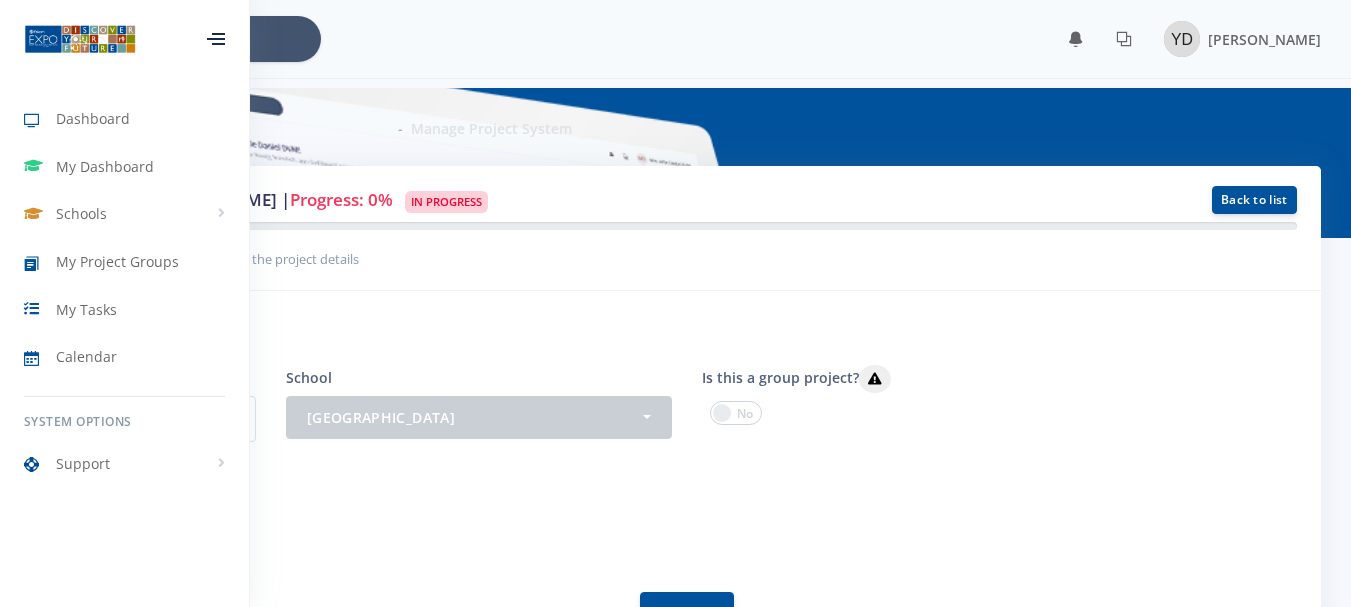 scroll, scrollTop: 0, scrollLeft: 0, axis: both 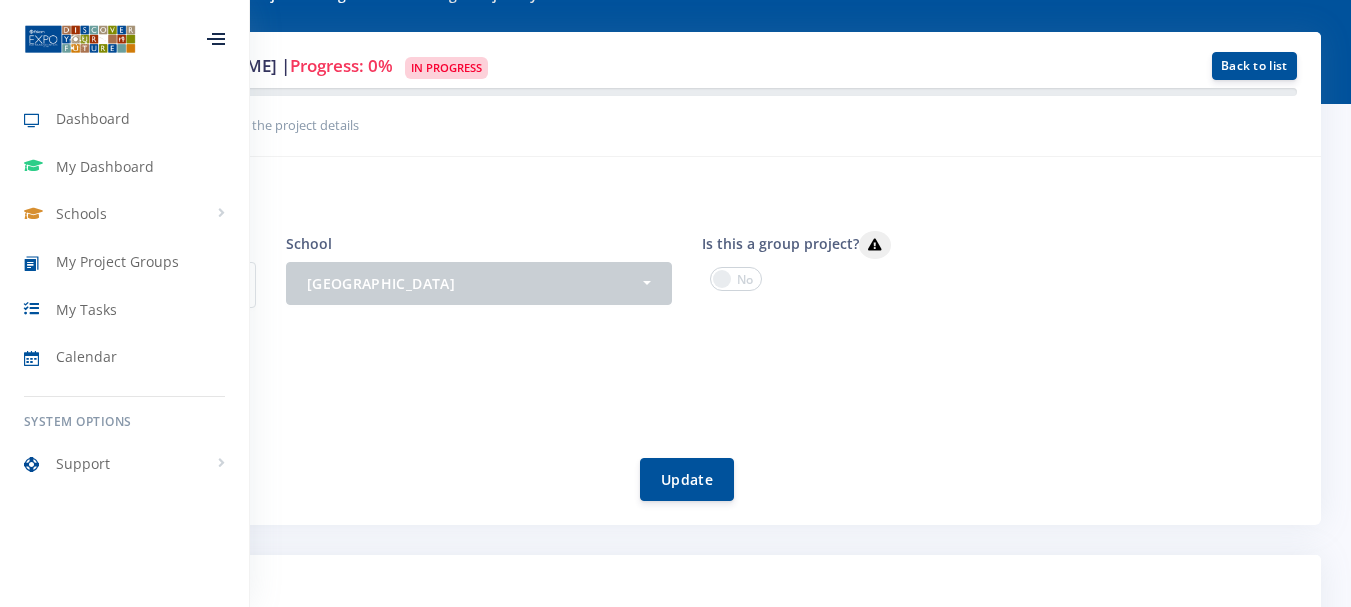 click at bounding box center [736, 279] 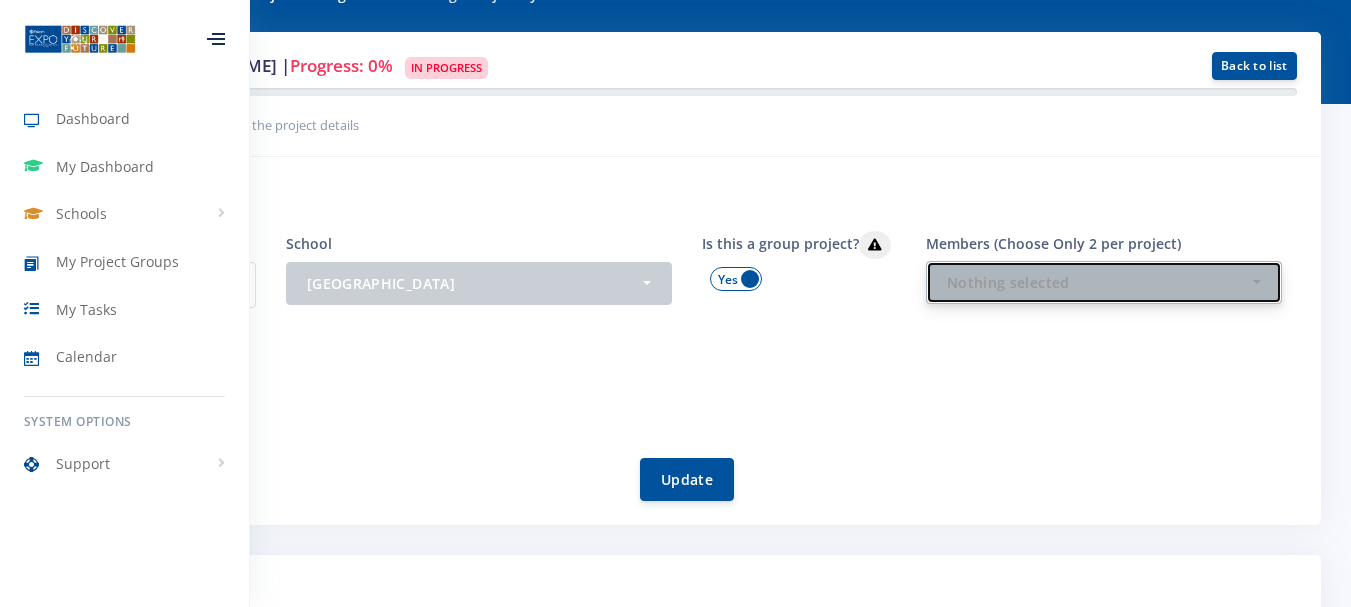 click on "Nothing selected" at bounding box center (1098, 282) 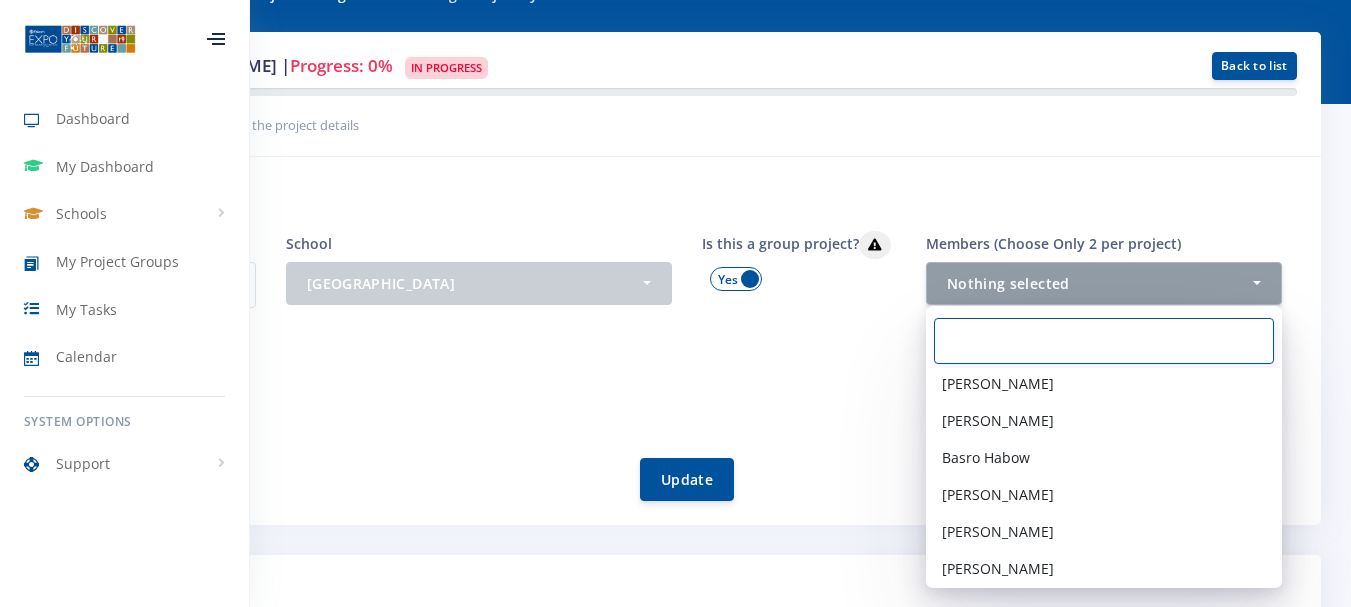 scroll, scrollTop: 2119, scrollLeft: 0, axis: vertical 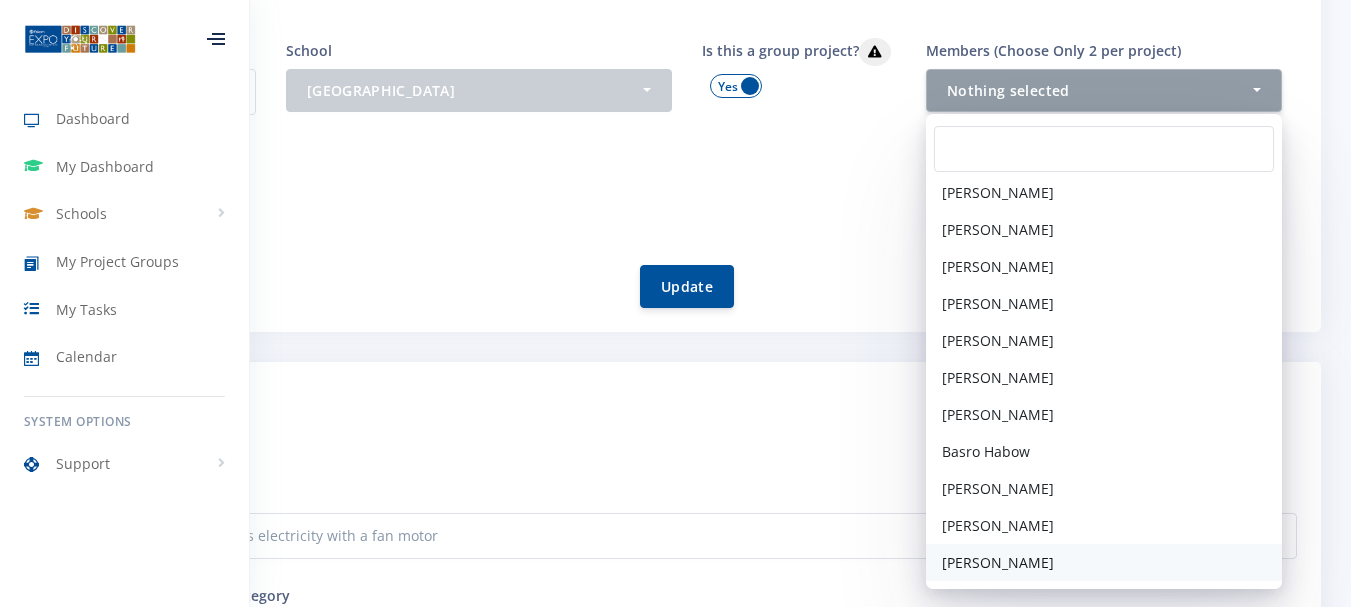 click on "Thaakirah Bloew" at bounding box center (998, 562) 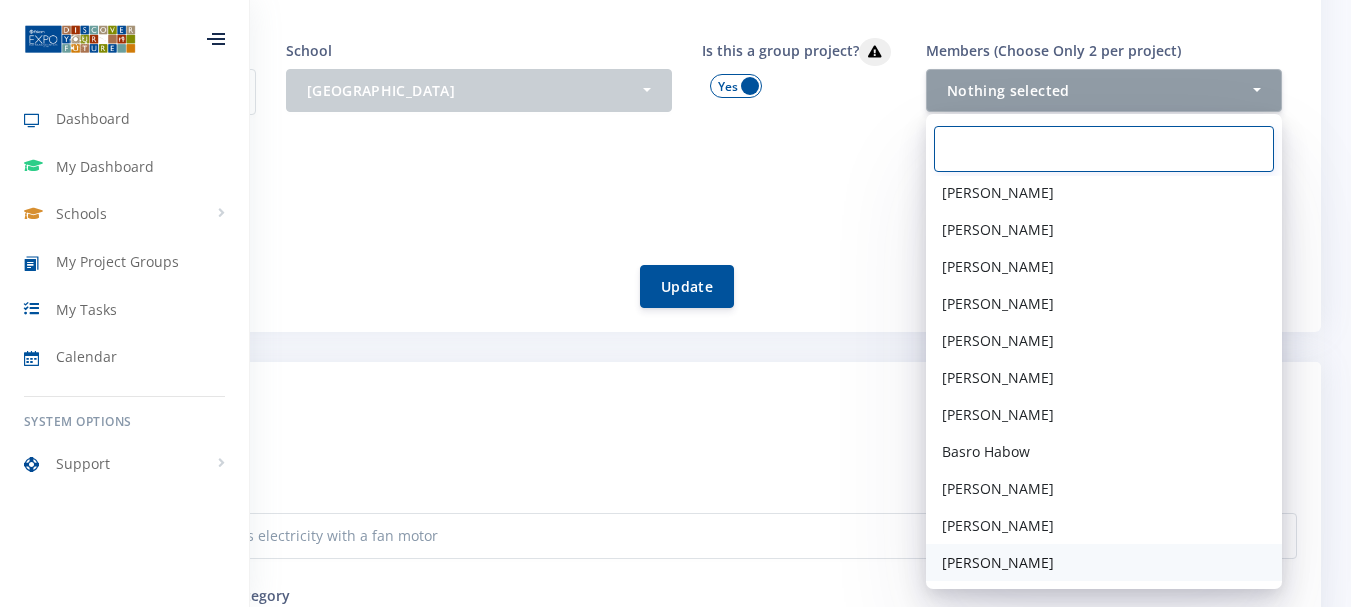 select on "38981" 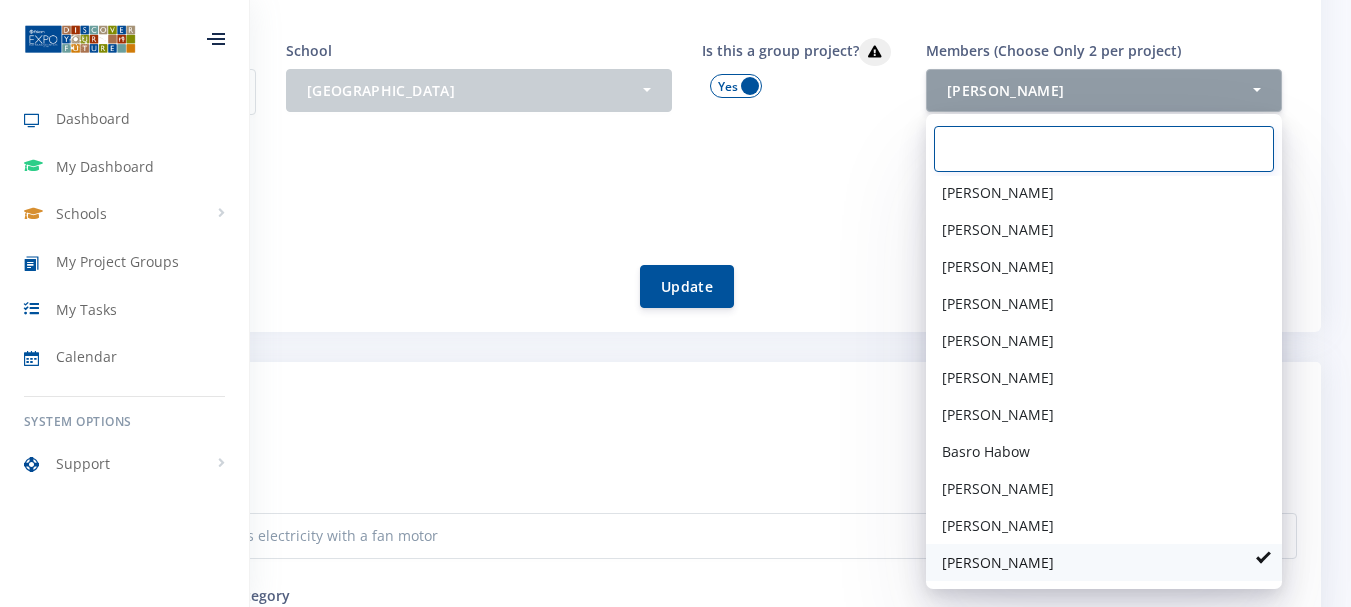 scroll, scrollTop: 1217, scrollLeft: 0, axis: vertical 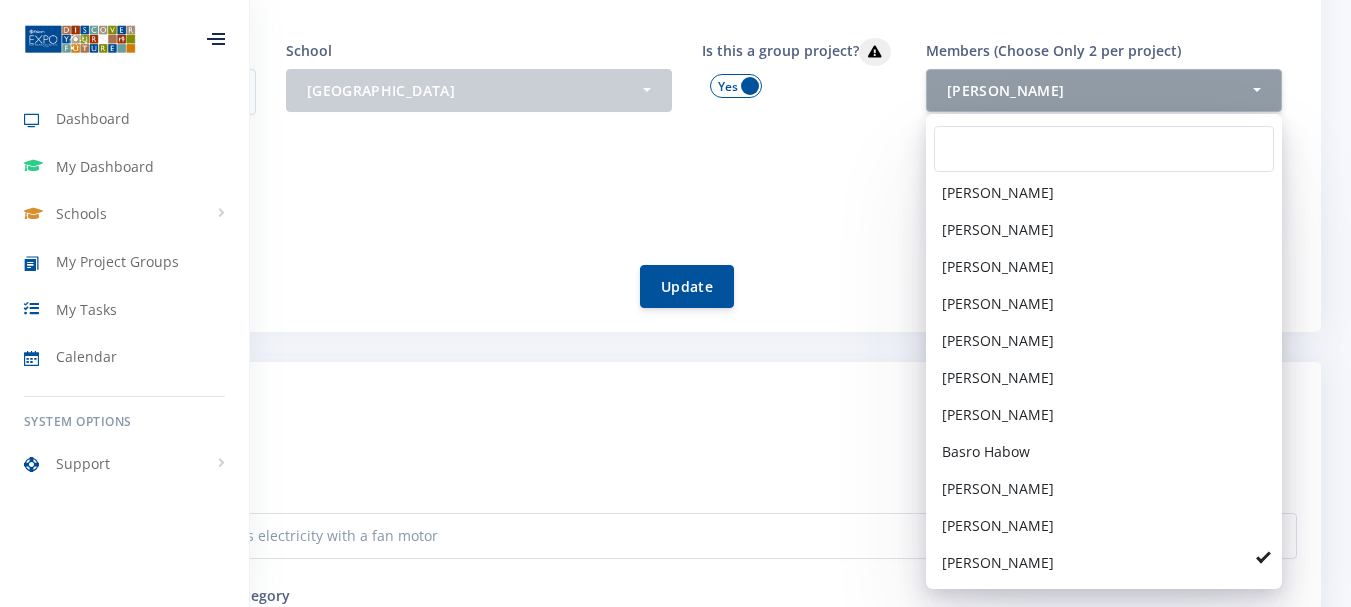 click on "[PERSON_NAME]" at bounding box center [687, 201] 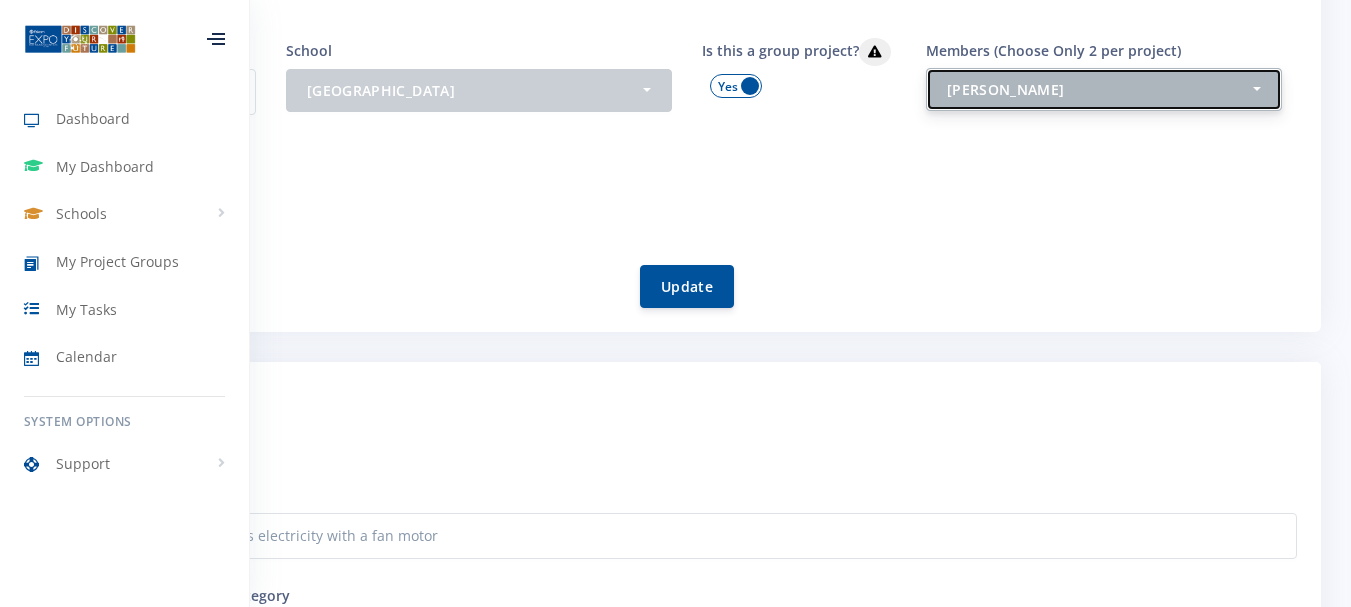 click on "Thaakirah Bloew" at bounding box center [1104, 89] 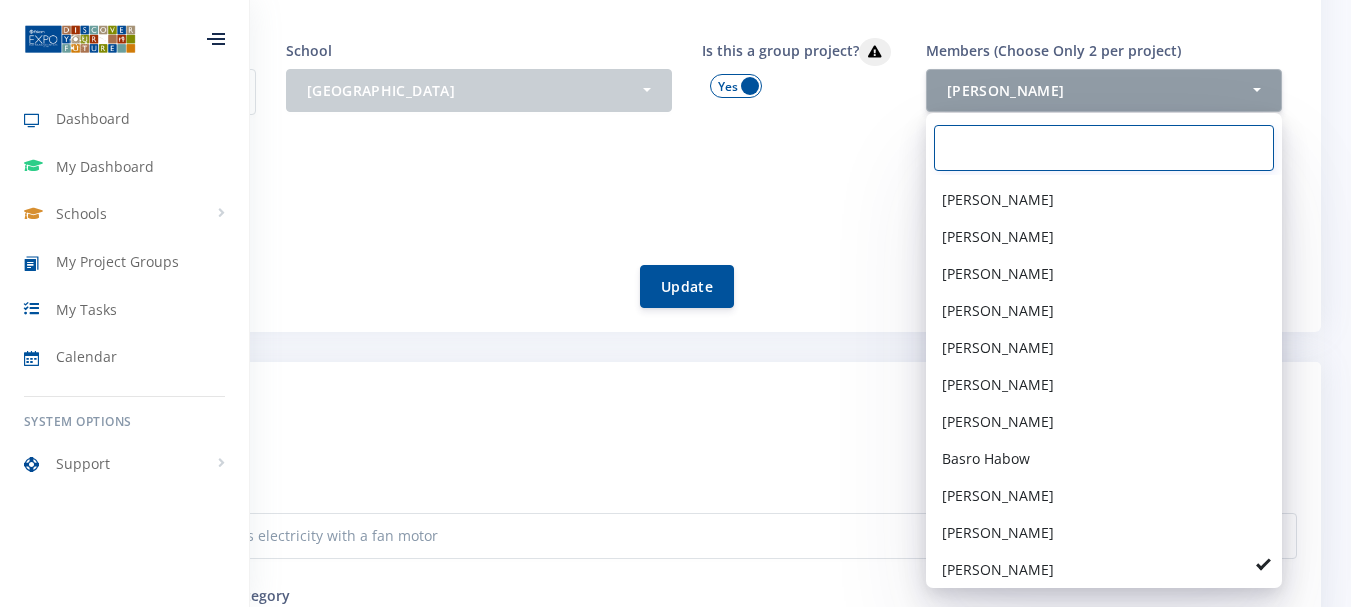 scroll, scrollTop: 1926, scrollLeft: 0, axis: vertical 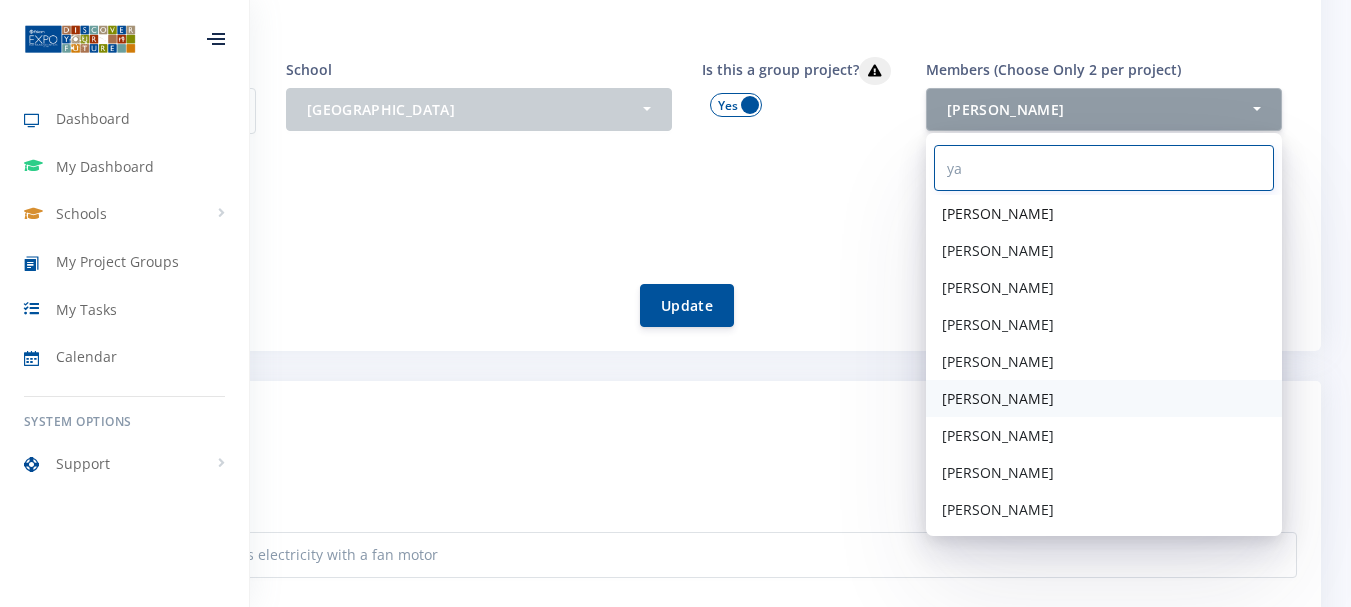 type on "ya" 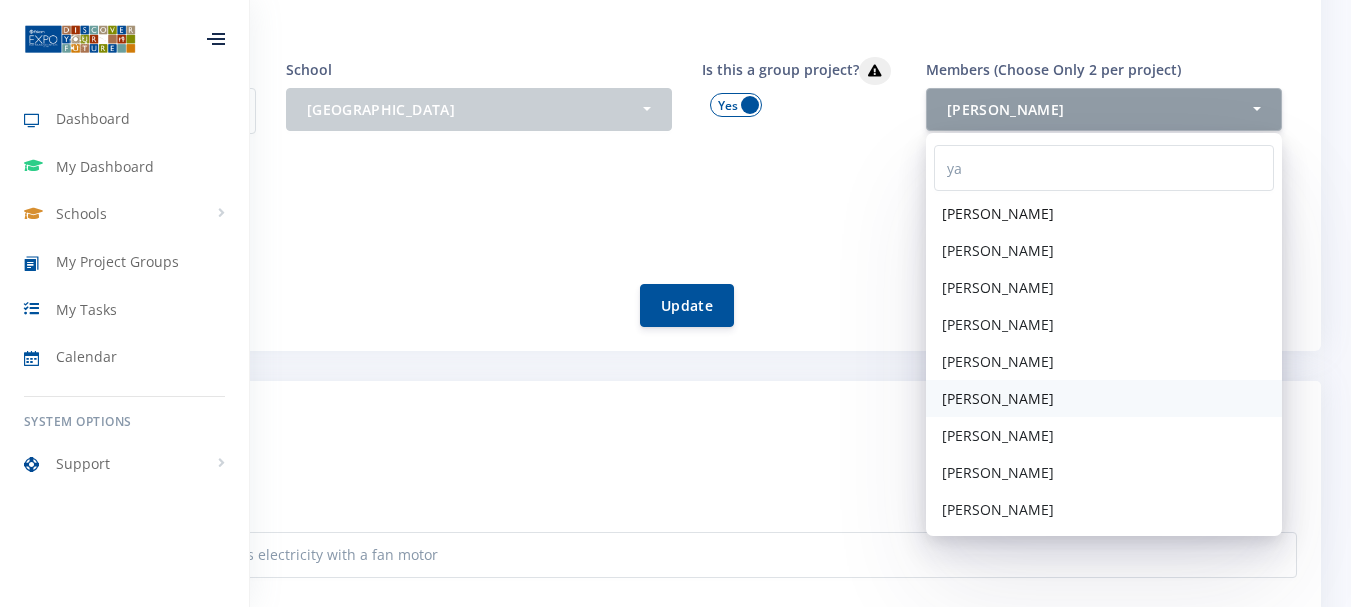 click on "[PERSON_NAME]" at bounding box center (998, 398) 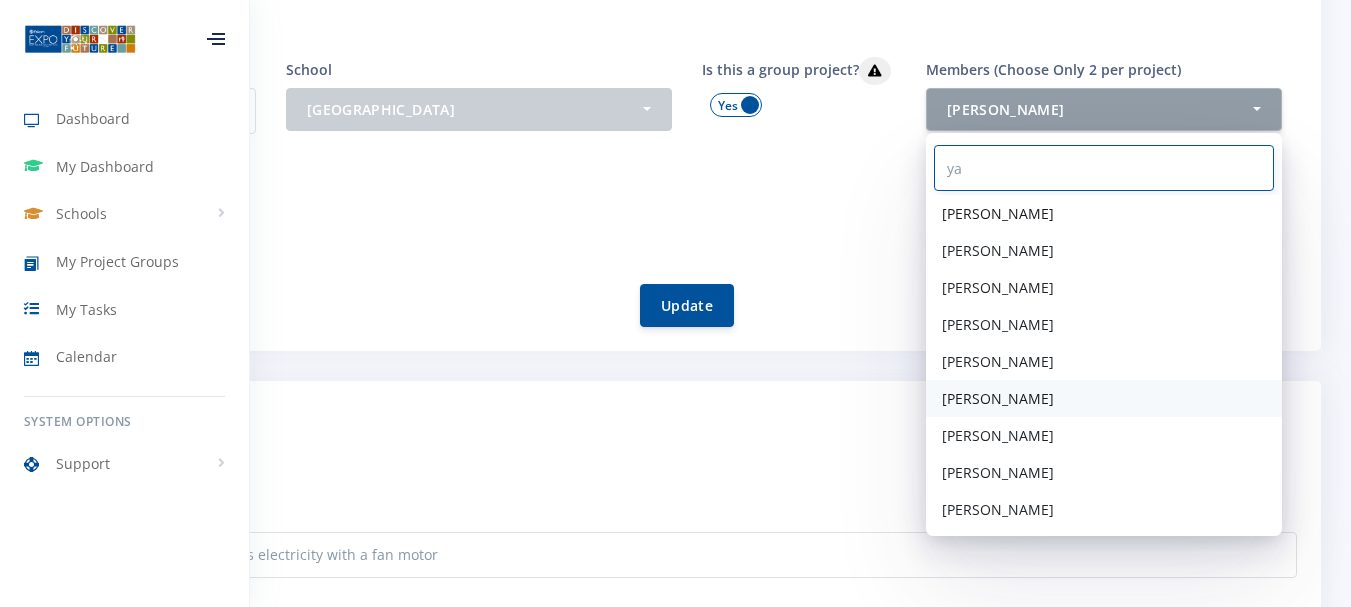 select on "38479" 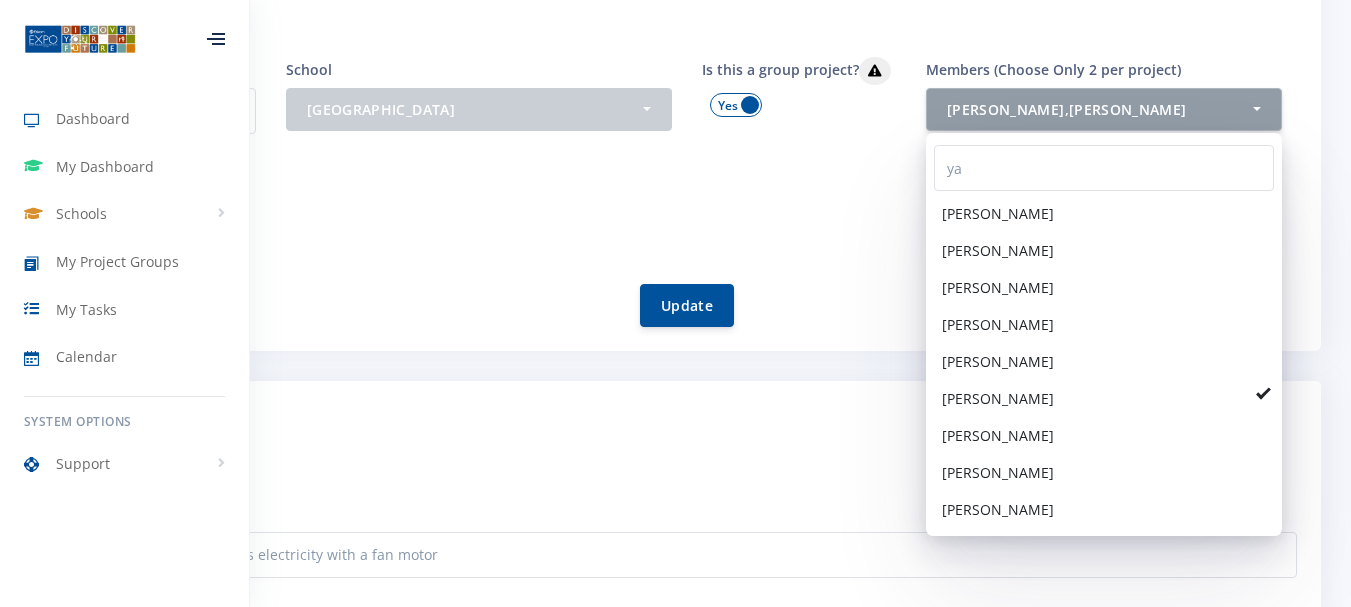 click on "[PERSON_NAME]" at bounding box center [687, 220] 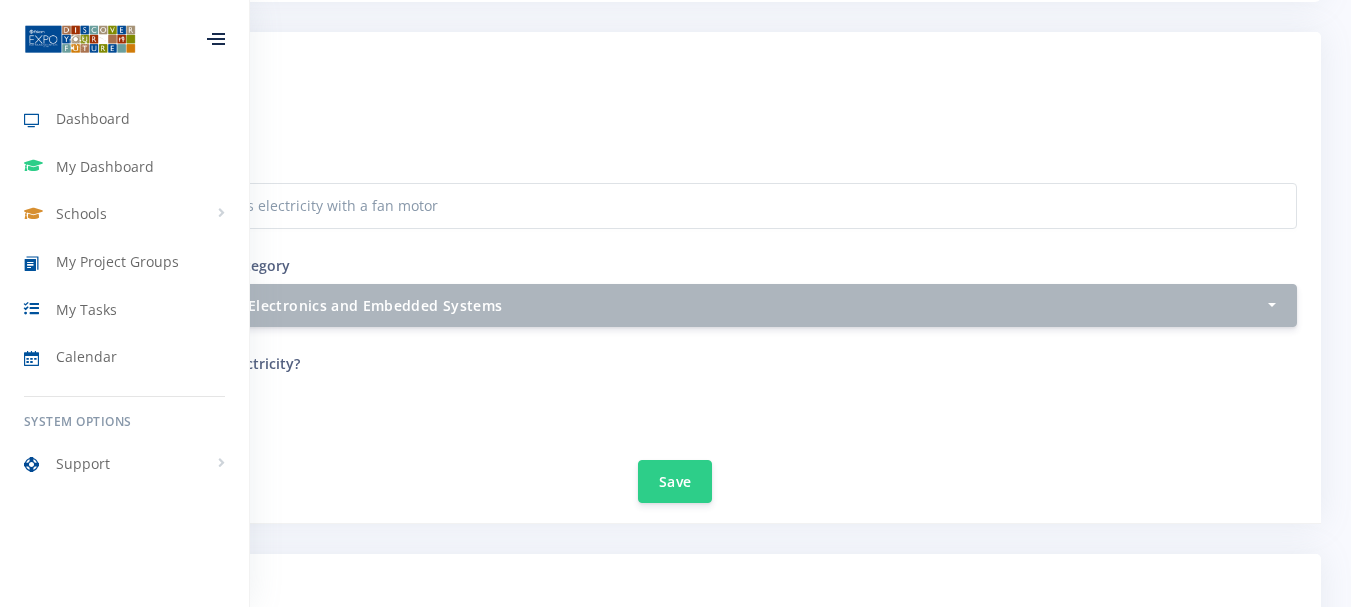 scroll, scrollTop: 745, scrollLeft: 0, axis: vertical 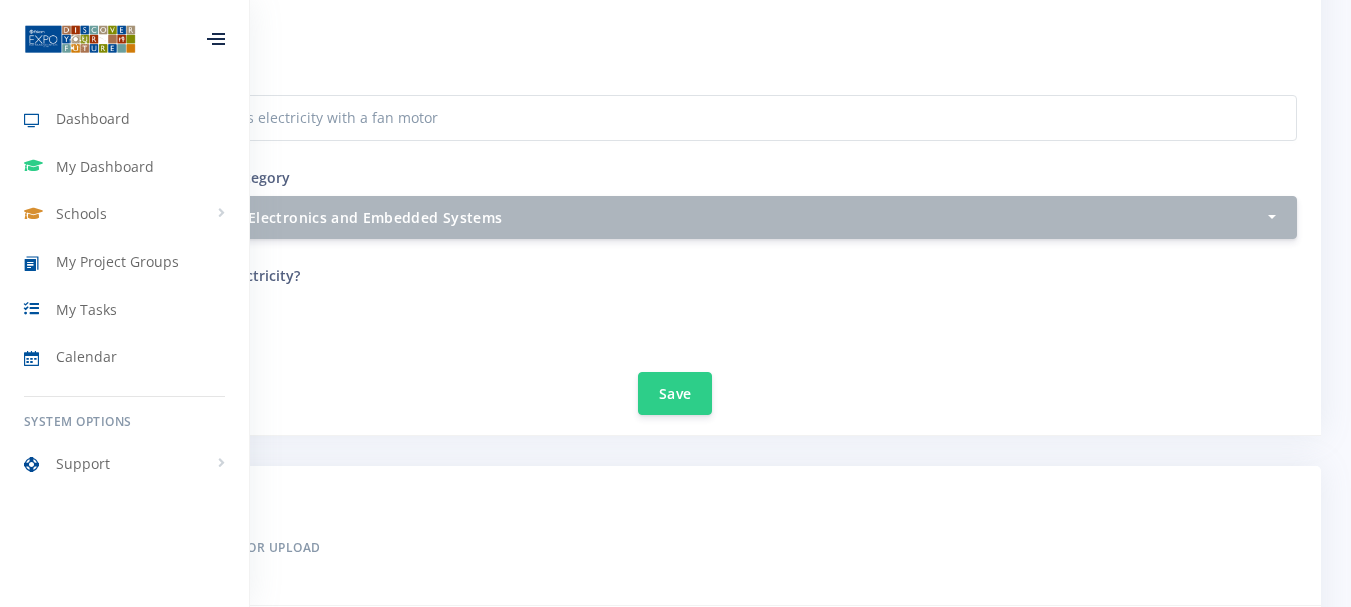 click at bounding box center (218, 34) 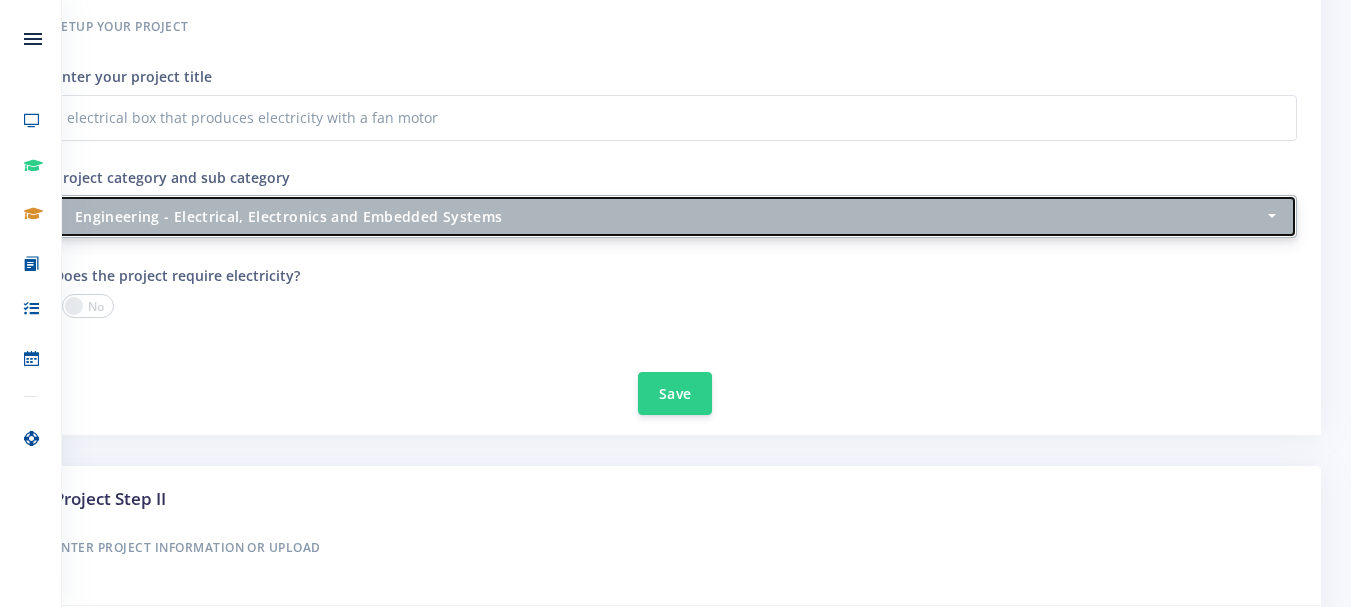 click on "Engineering - Electrical, Electronics and Embedded Systems" at bounding box center [669, 216] 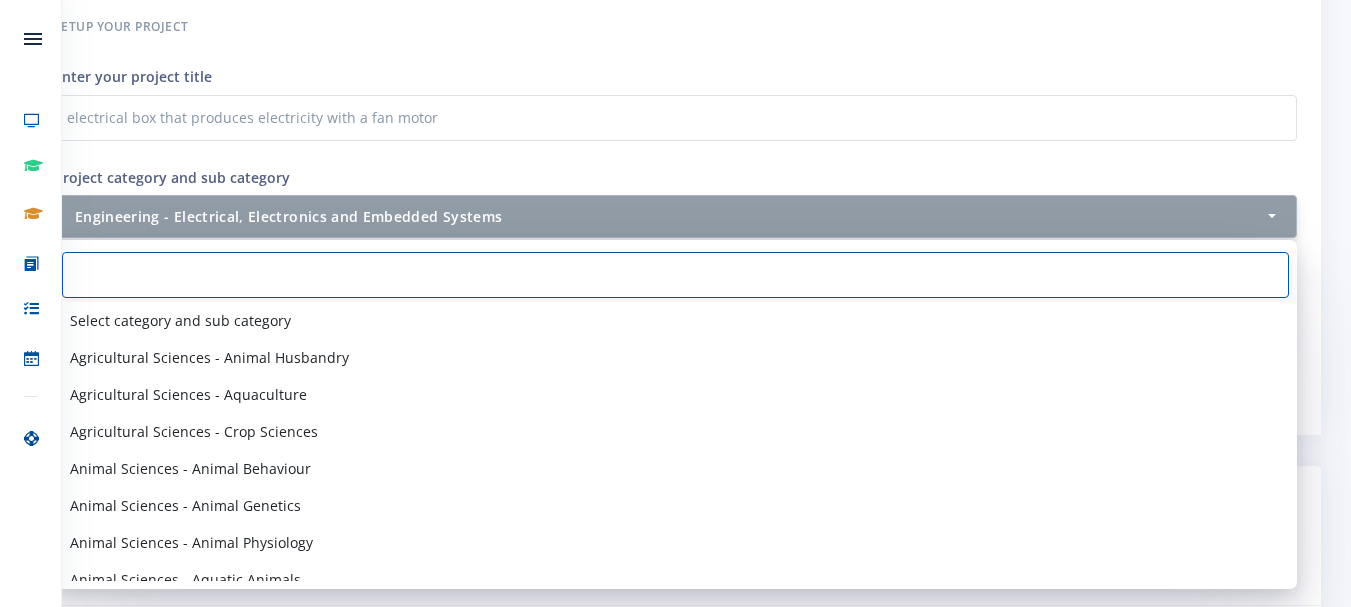 scroll, scrollTop: 1507, scrollLeft: 0, axis: vertical 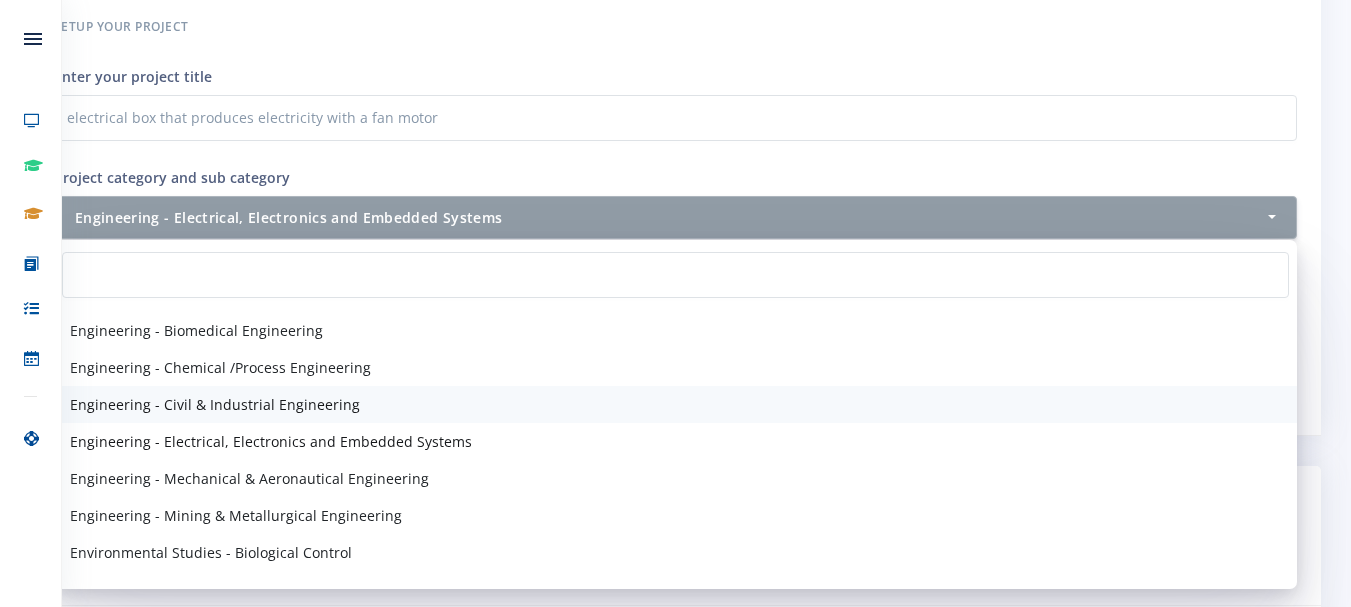 click on "Engineering - Civil & Industrial Engineering" at bounding box center (215, 404) 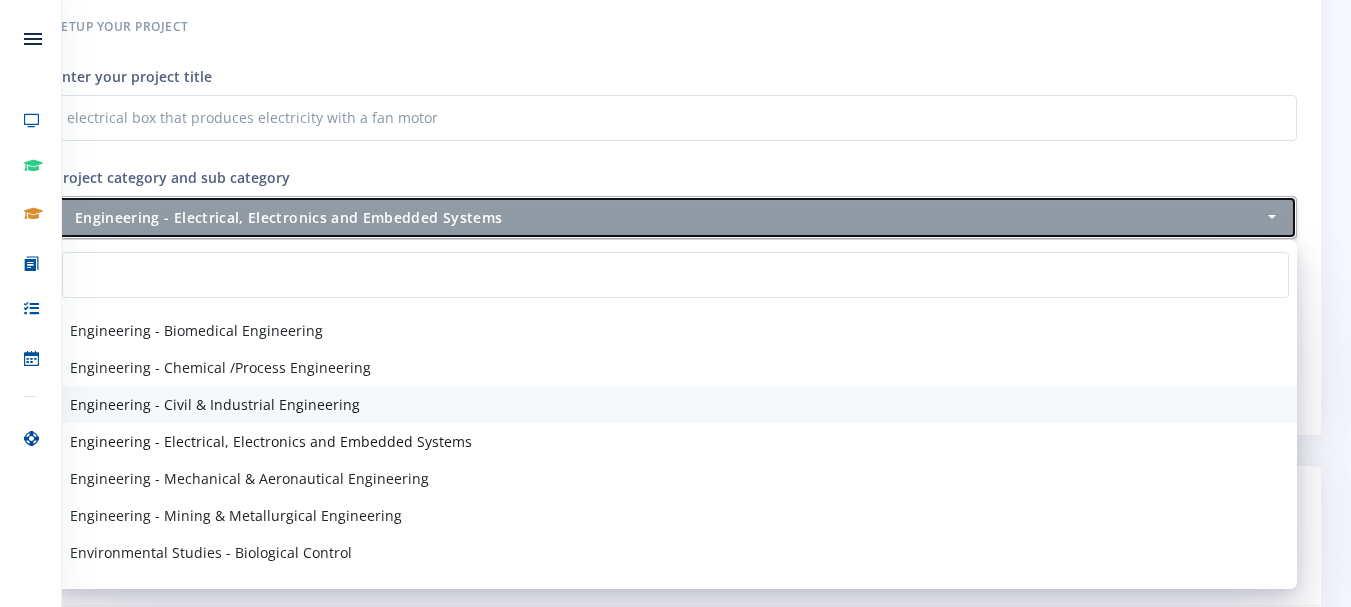 select on "43" 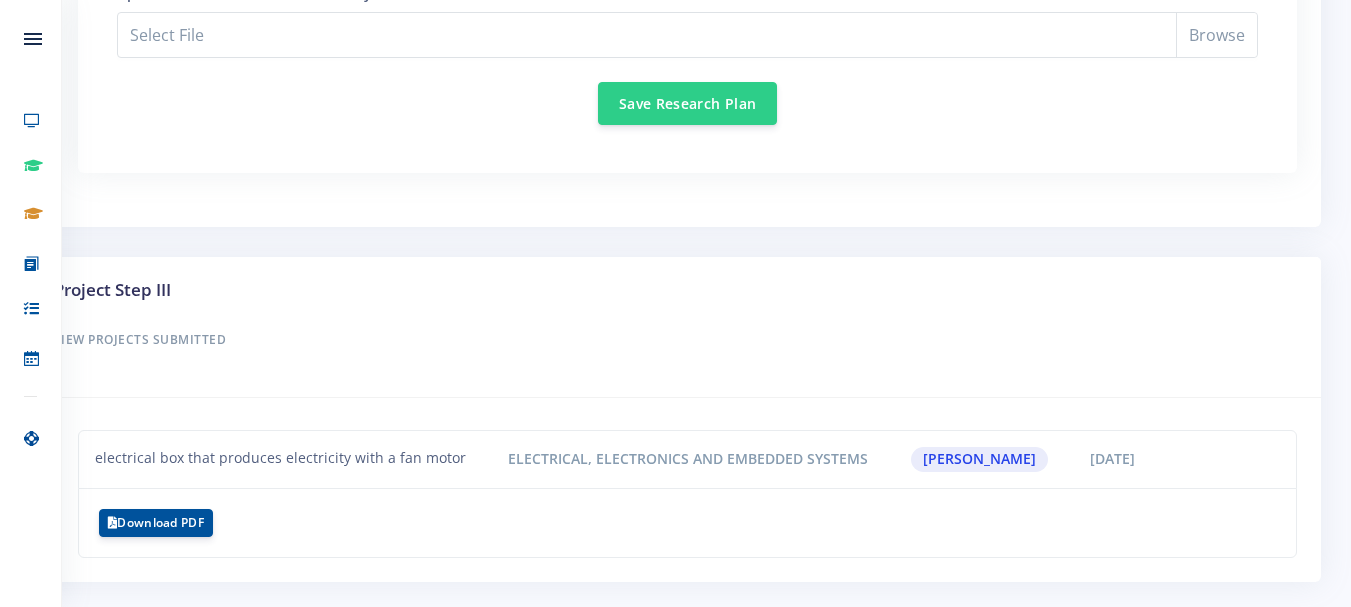 scroll, scrollTop: 1976, scrollLeft: 0, axis: vertical 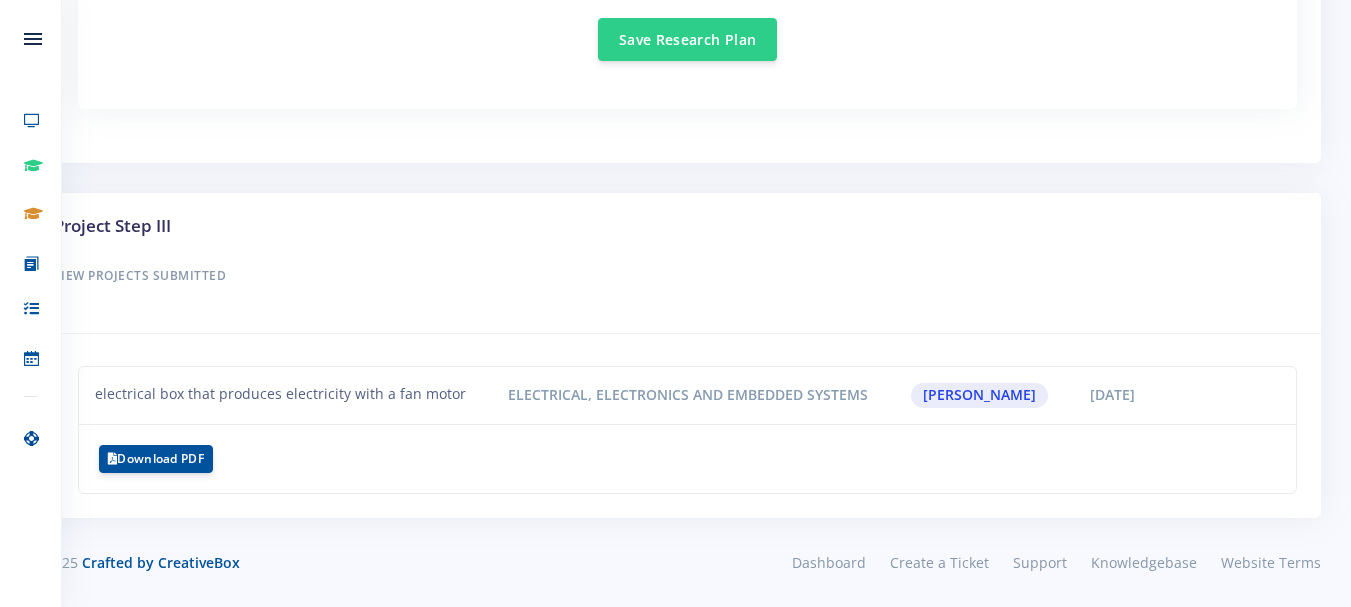 click on "electrical box that produces electricity with a fan motor" at bounding box center [280, 395] 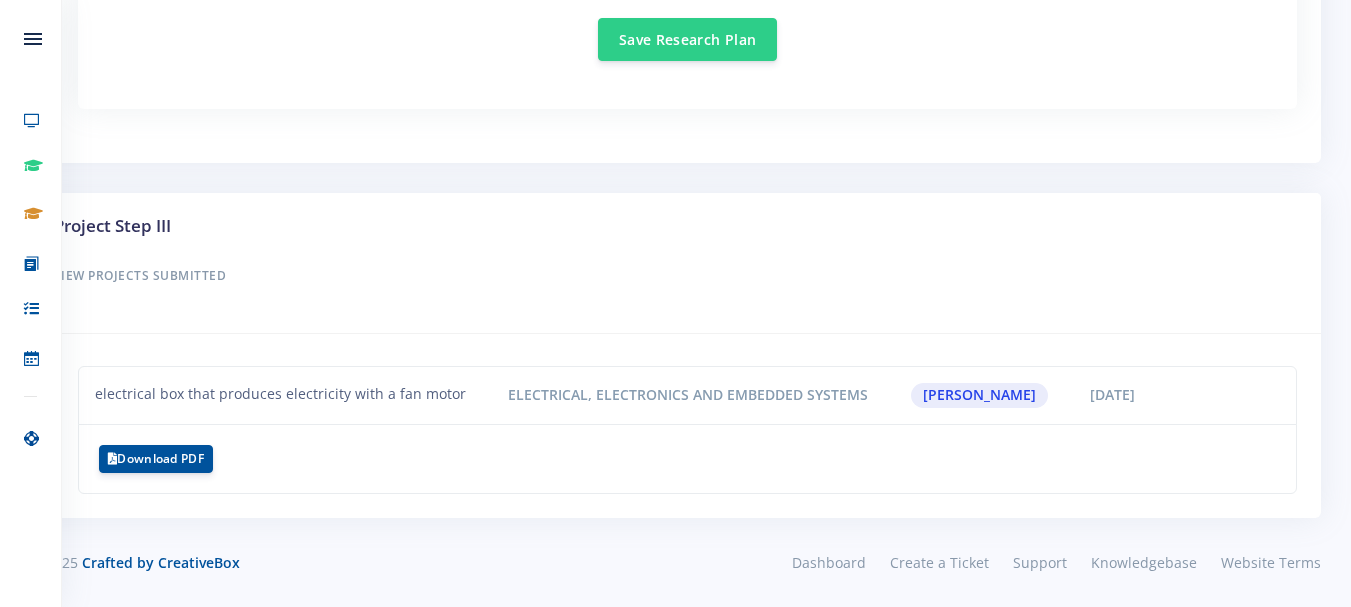 click on "View Projects Submitted" at bounding box center (675, 276) 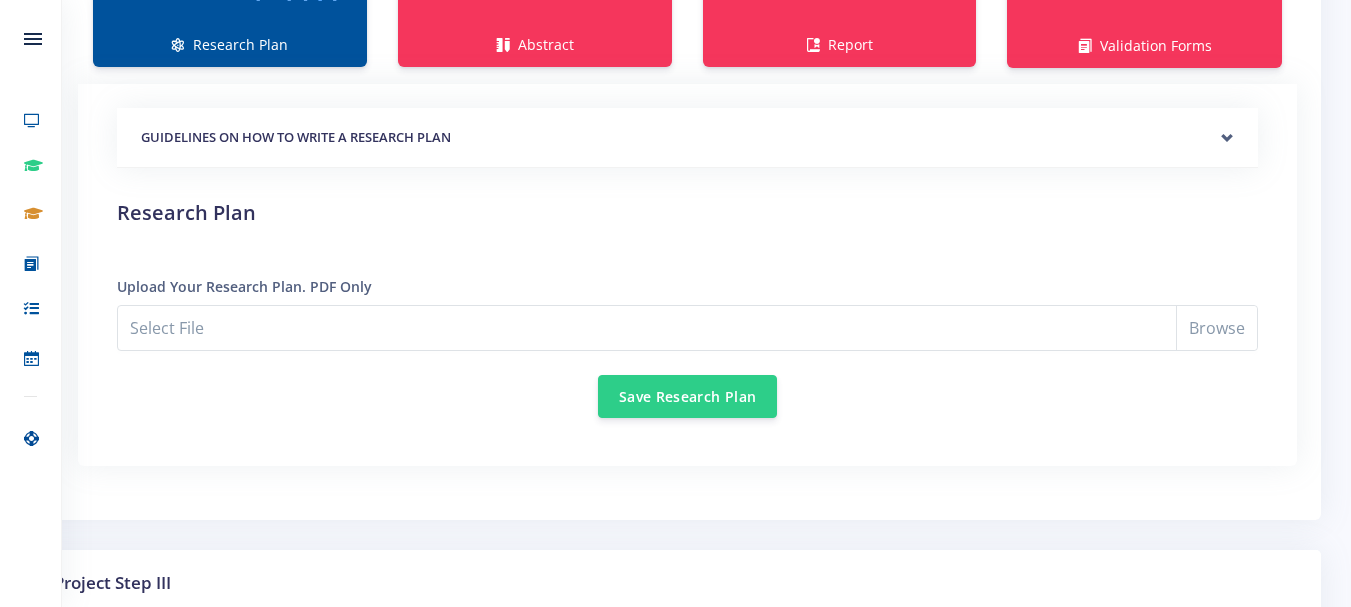 scroll, scrollTop: 1618, scrollLeft: 0, axis: vertical 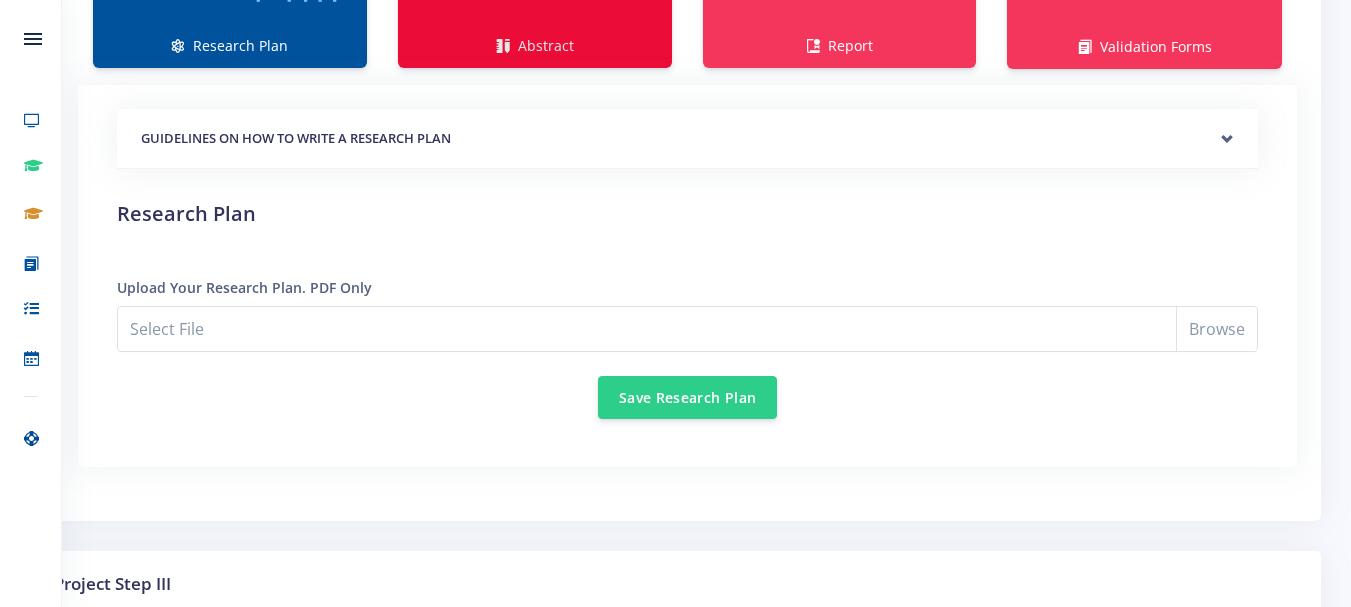 click on "Abstract" at bounding box center [535, -76] 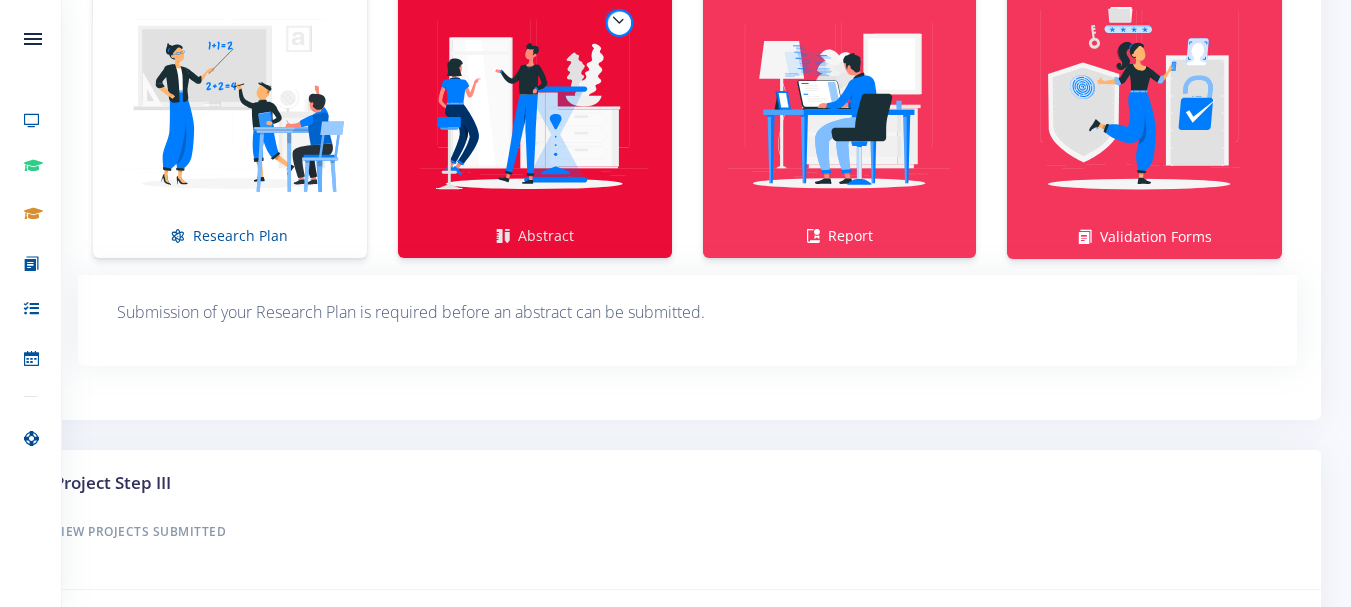 scroll, scrollTop: 1422, scrollLeft: 0, axis: vertical 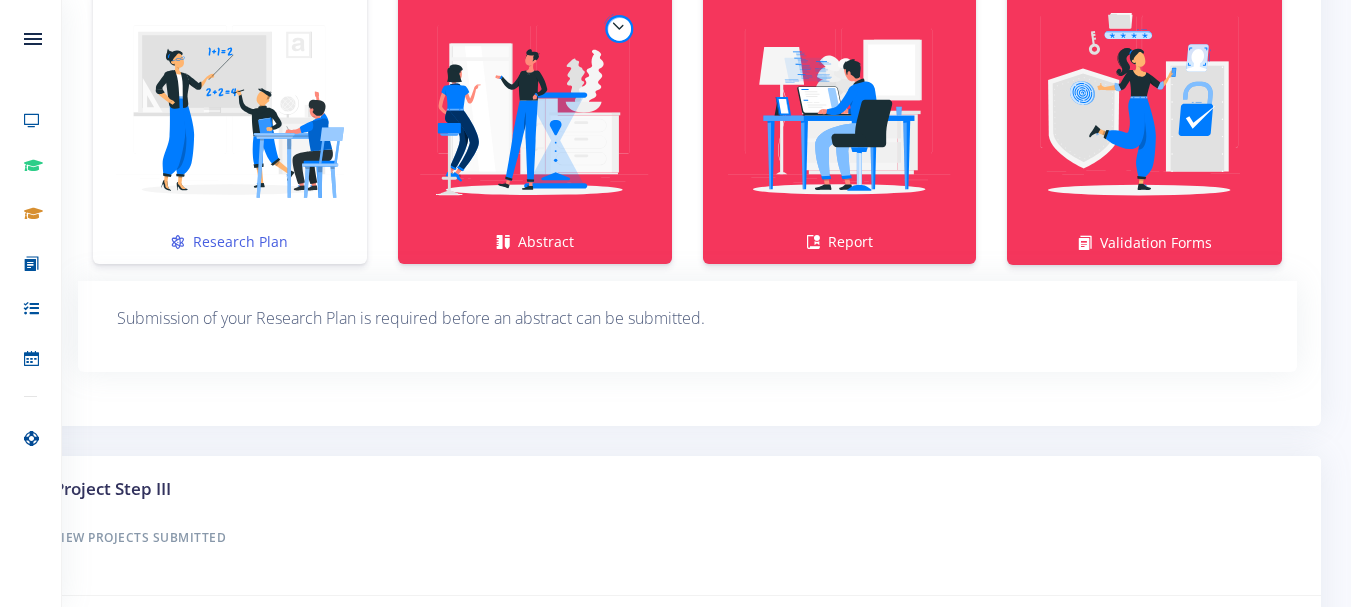 click at bounding box center (230, 110) 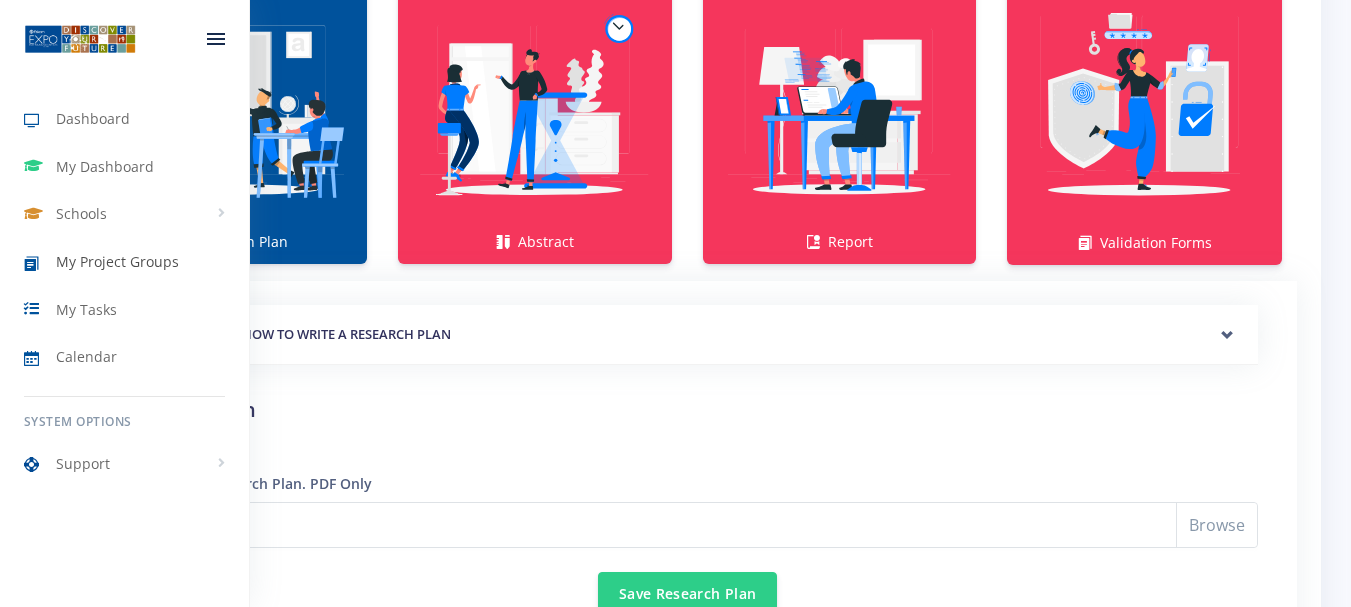 click on "My Project Groups" at bounding box center (124, 262) 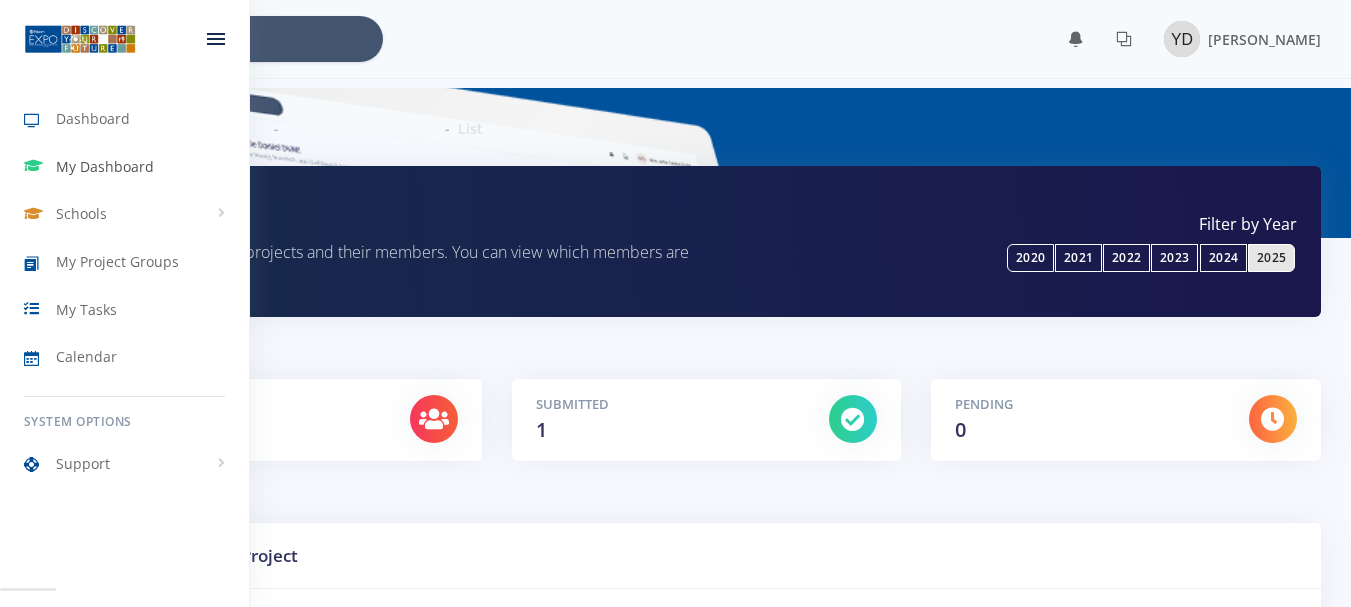 scroll, scrollTop: 0, scrollLeft: 0, axis: both 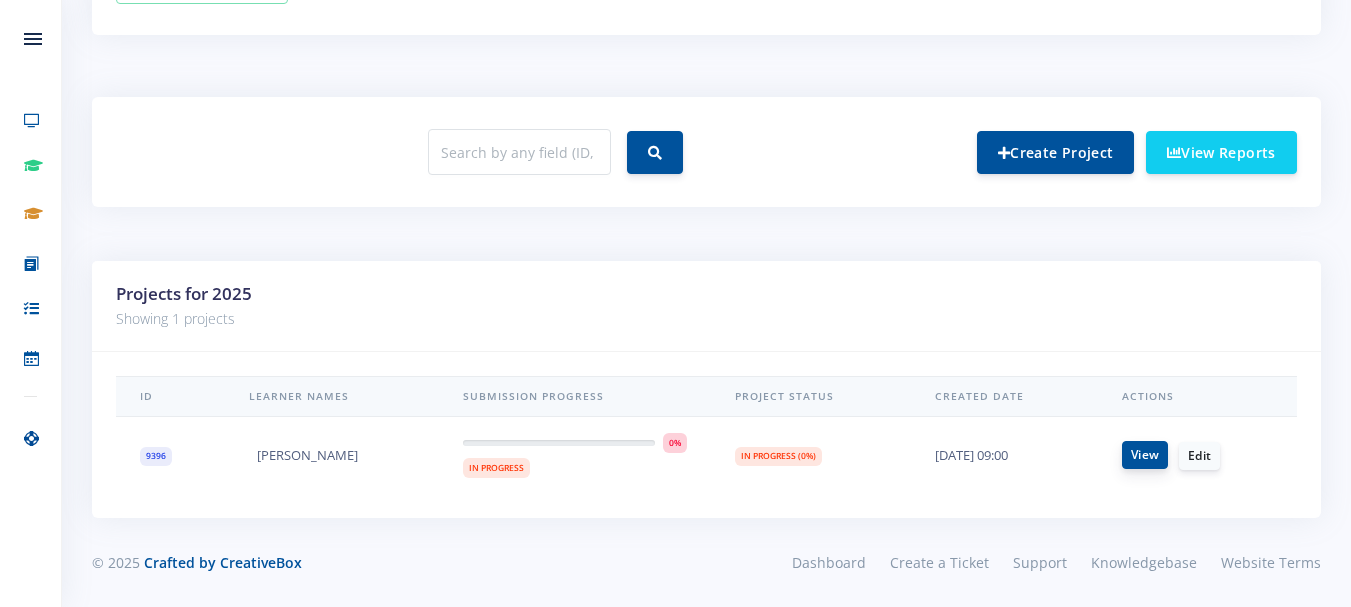 click on "View" at bounding box center (1145, 455) 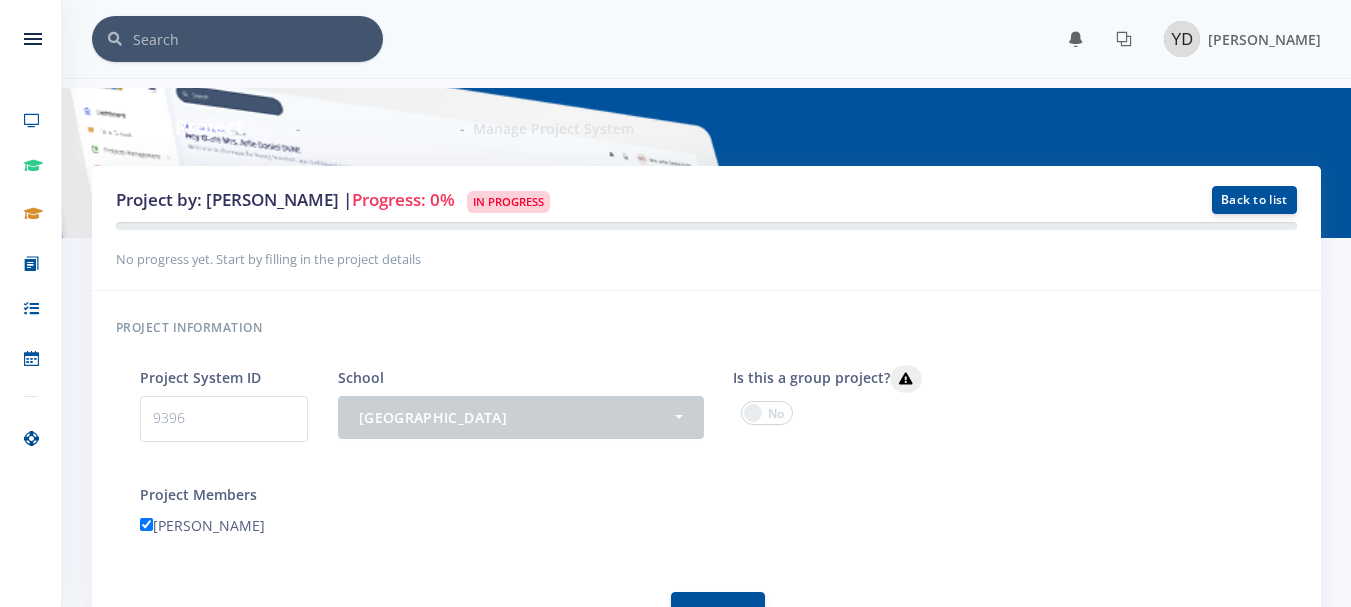 scroll, scrollTop: 361, scrollLeft: 0, axis: vertical 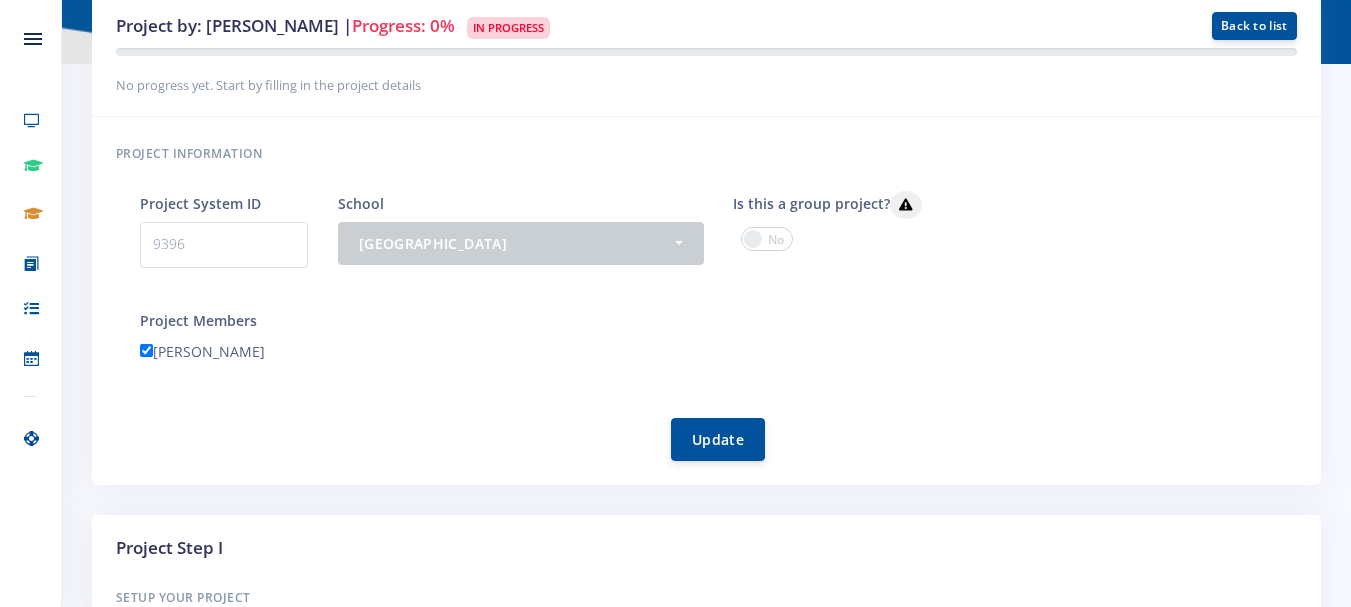 click at bounding box center (767, 239) 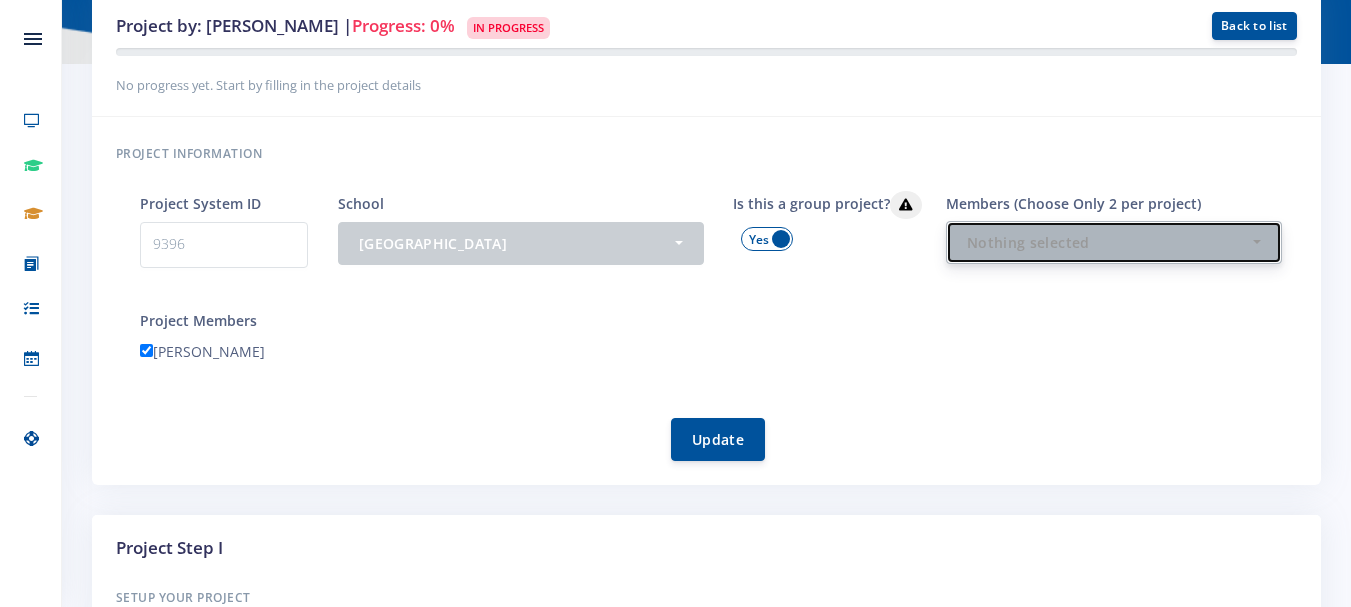 click on "Nothing selected" at bounding box center [1108, 242] 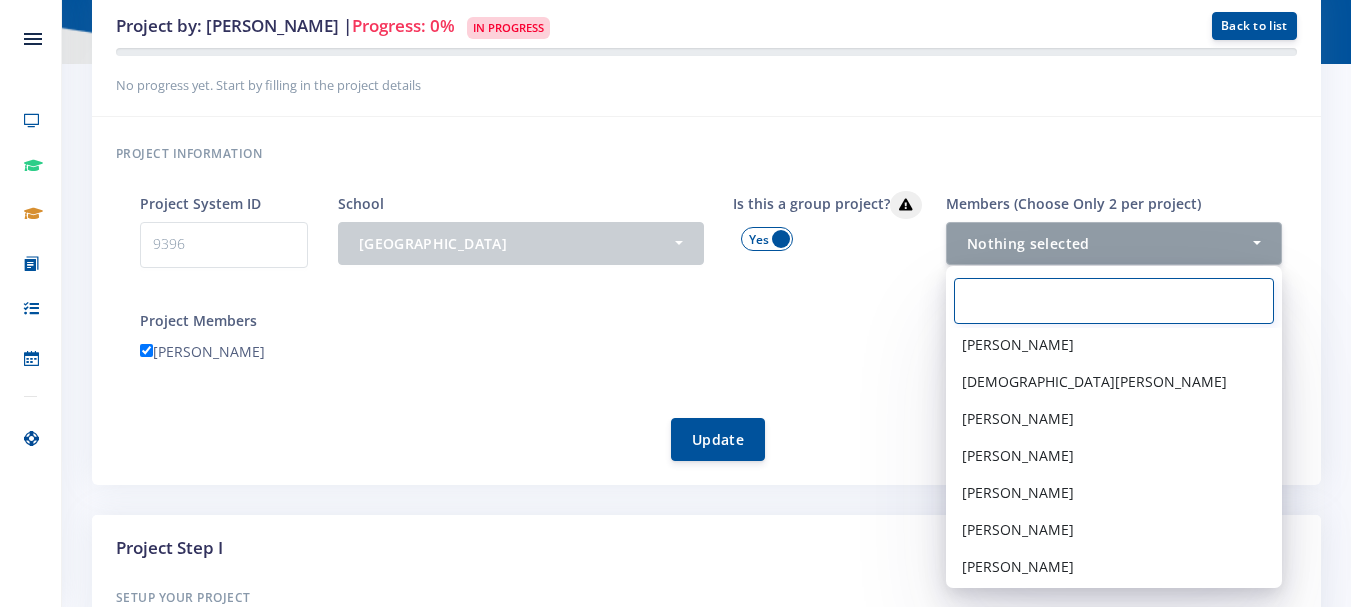 scroll, scrollTop: 1631, scrollLeft: 0, axis: vertical 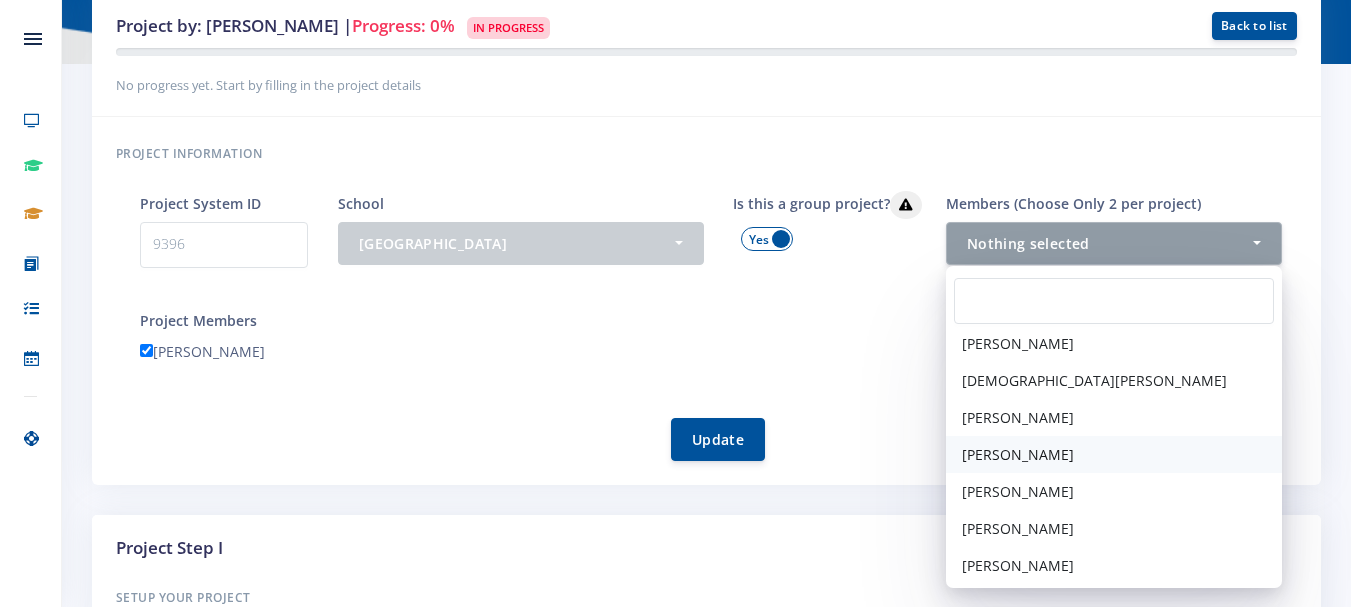 click on "[PERSON_NAME]" at bounding box center [1018, 454] 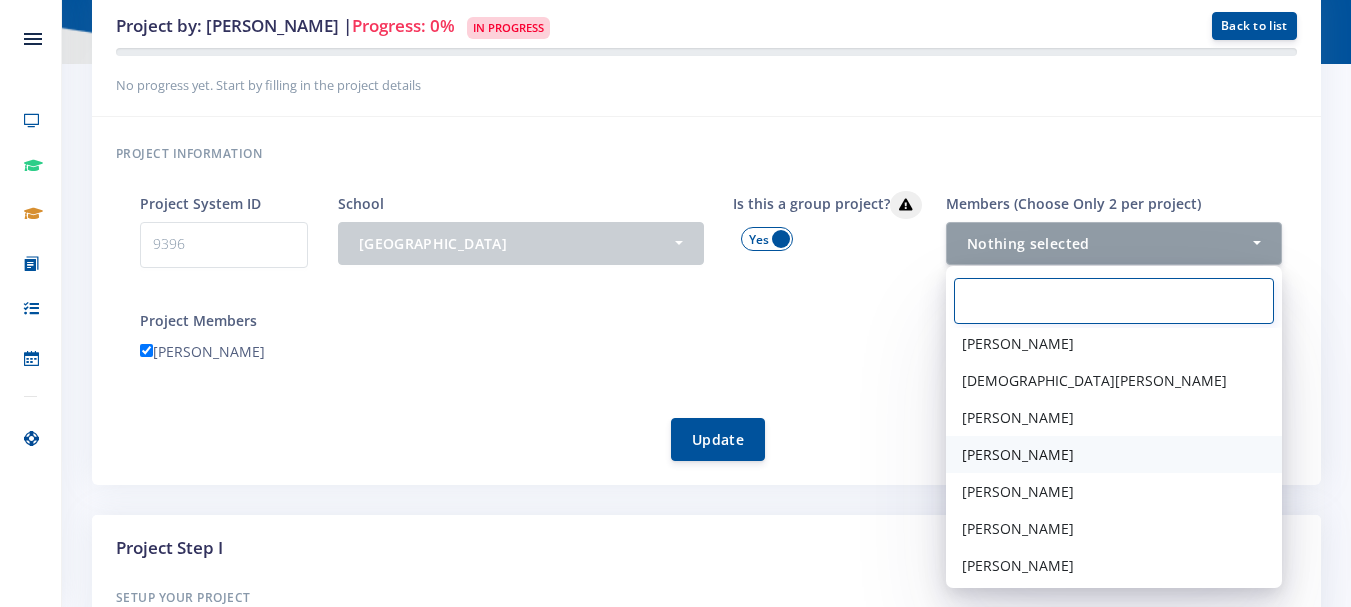 select on "38479" 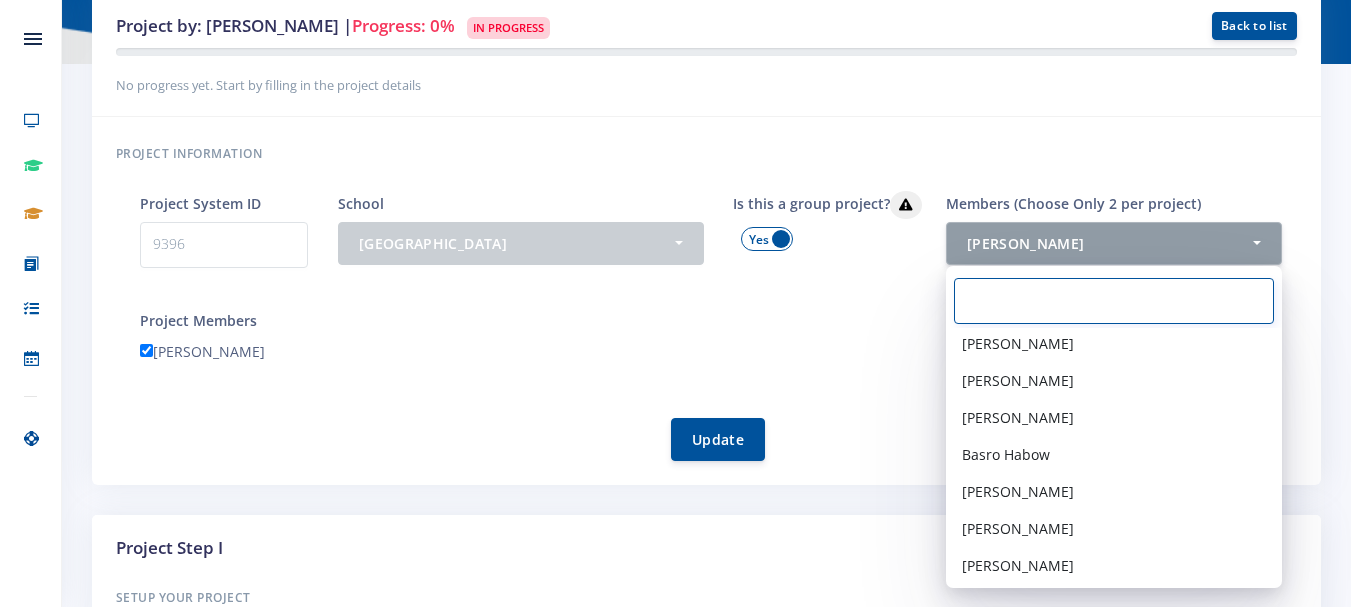 scroll, scrollTop: 2079, scrollLeft: 0, axis: vertical 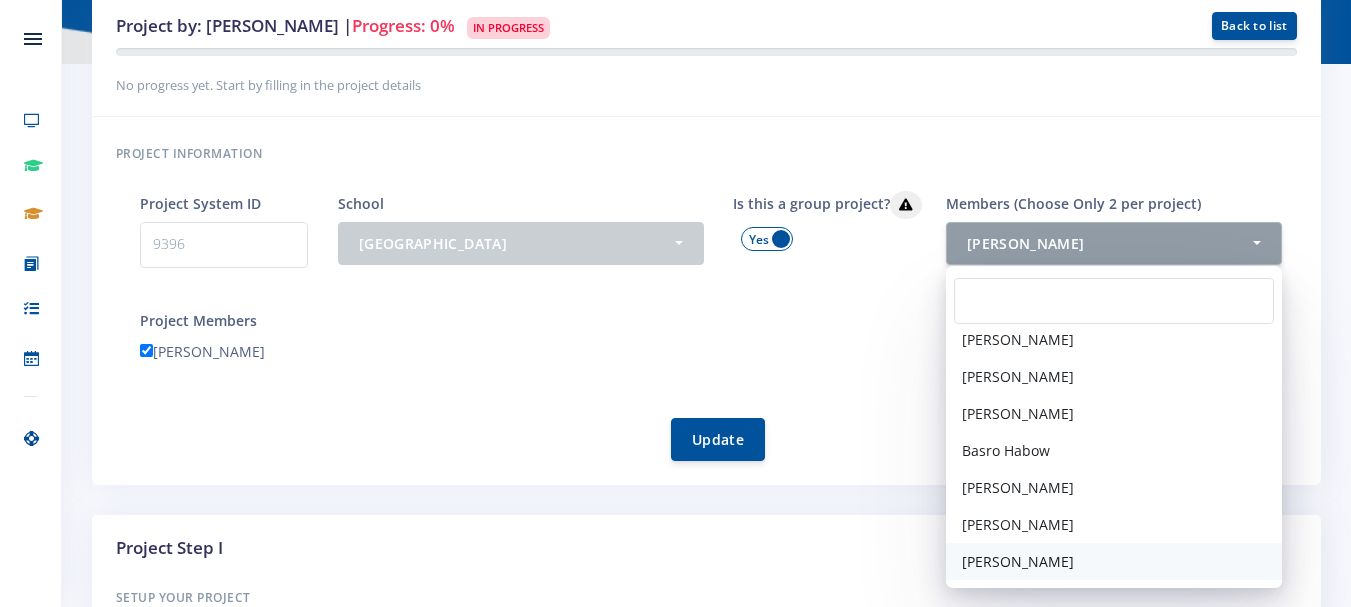 click on "[PERSON_NAME]" at bounding box center [1018, 561] 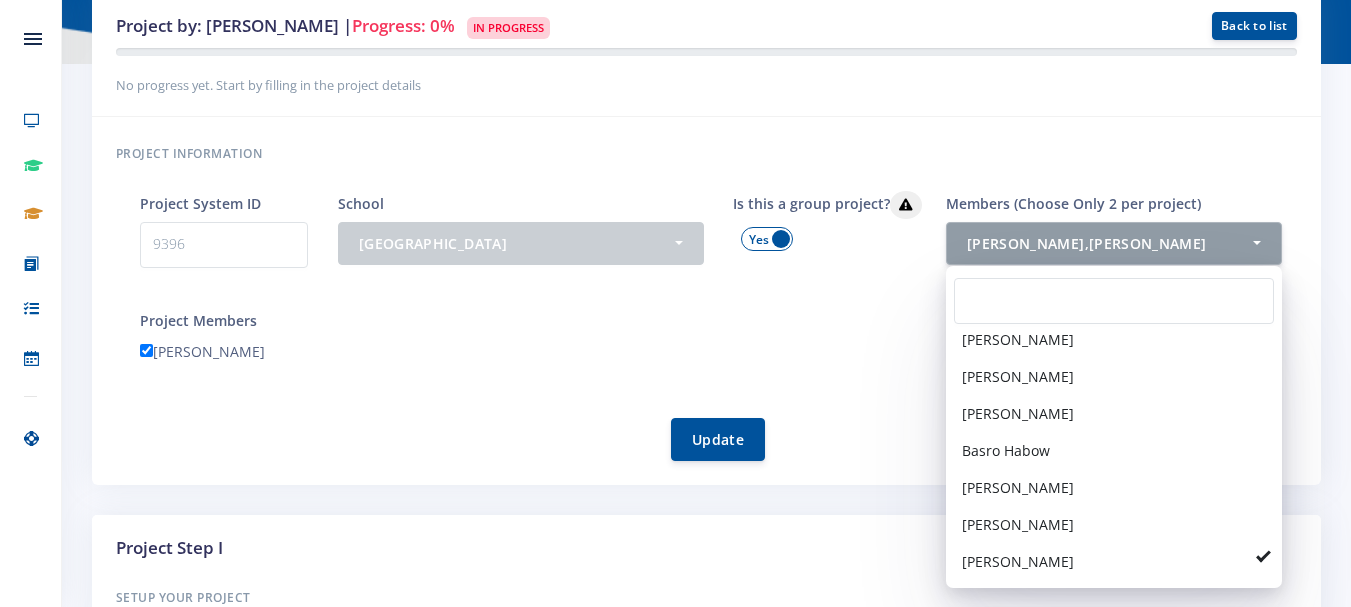 click on "Update" at bounding box center (718, 427) 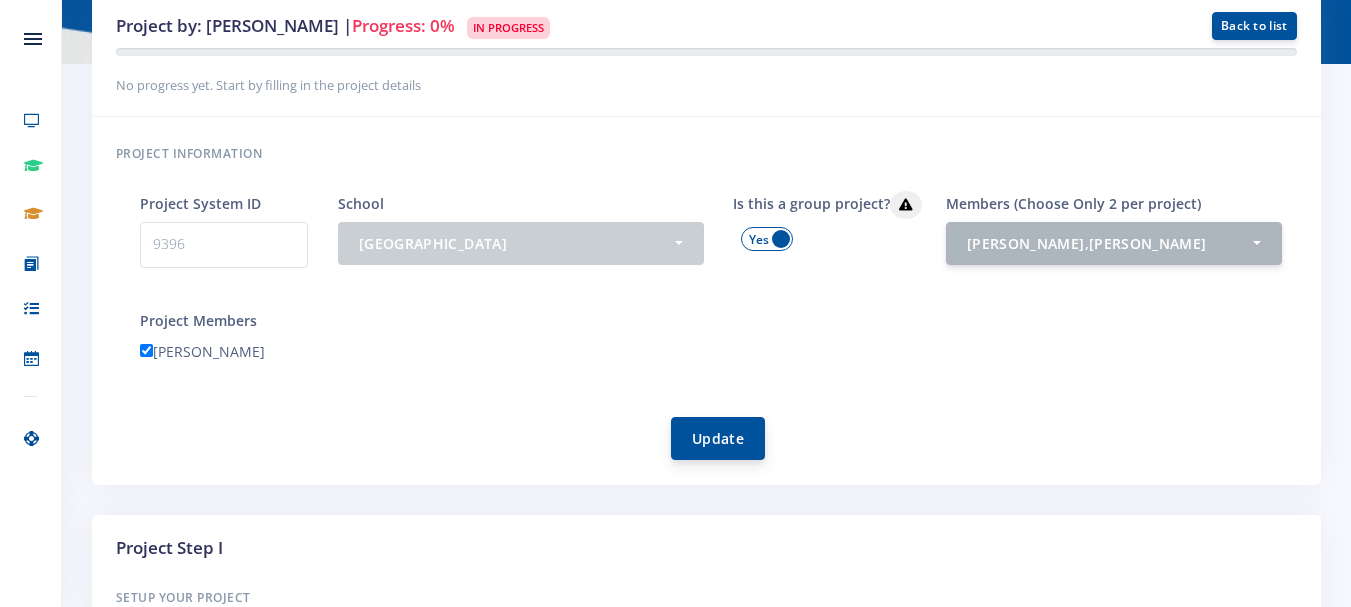 click on "Update" at bounding box center (718, 438) 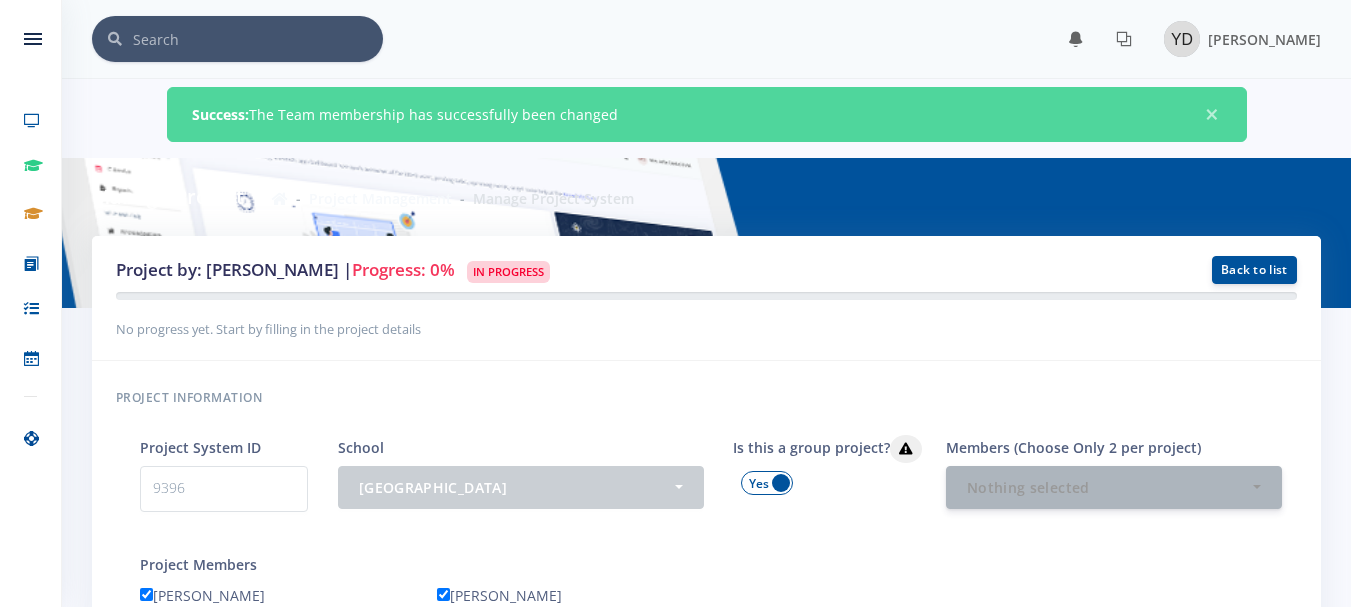 scroll, scrollTop: 0, scrollLeft: 0, axis: both 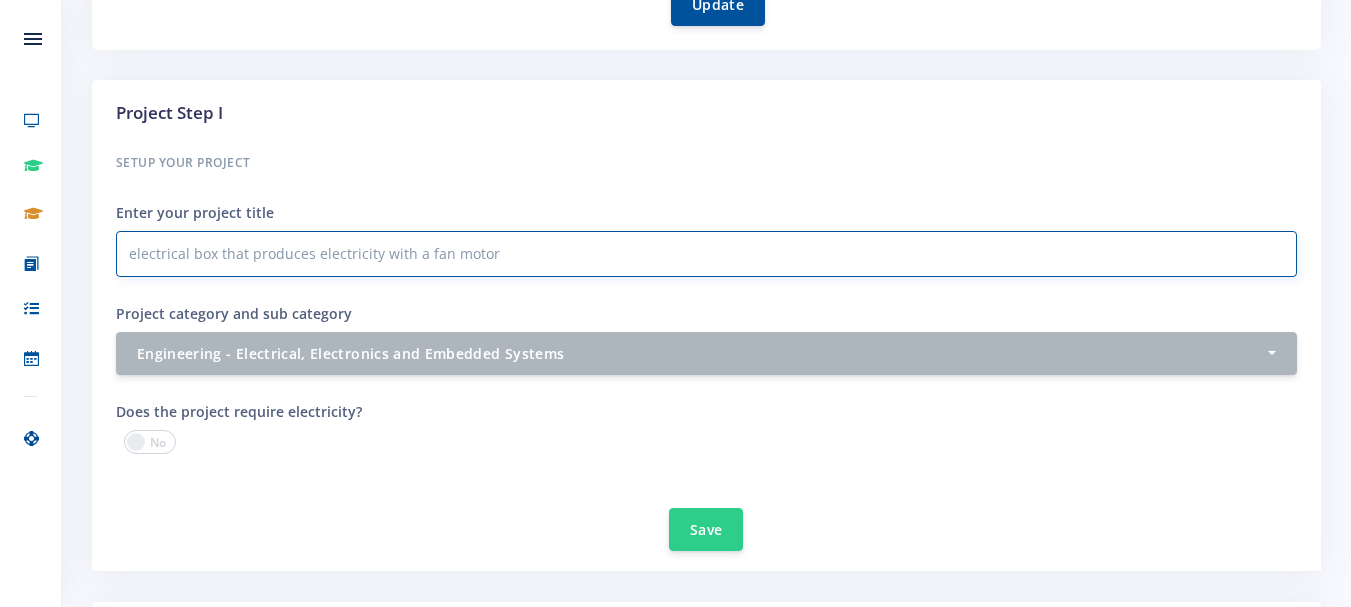 click on "electrical box that produces electricity with a fan motor" at bounding box center (706, 254) 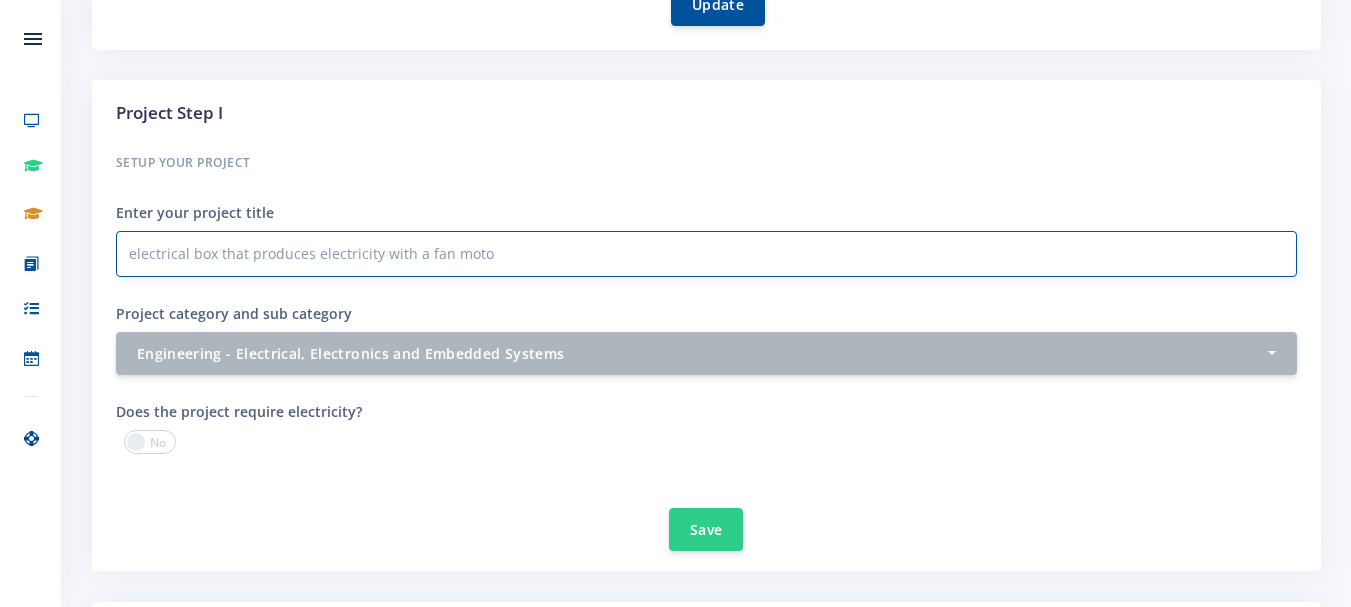 type on "electrical box that produces electricity with a fan motor" 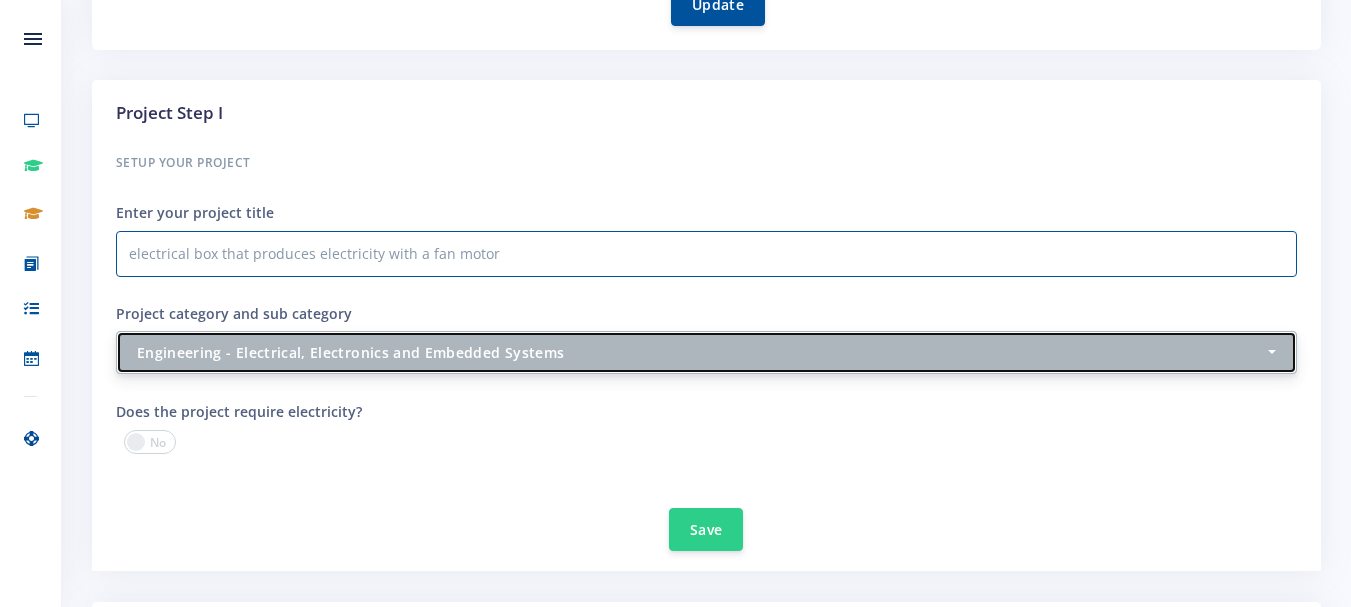 click on "Engineering - Electrical, Electronics and Embedded Systems" at bounding box center (700, 352) 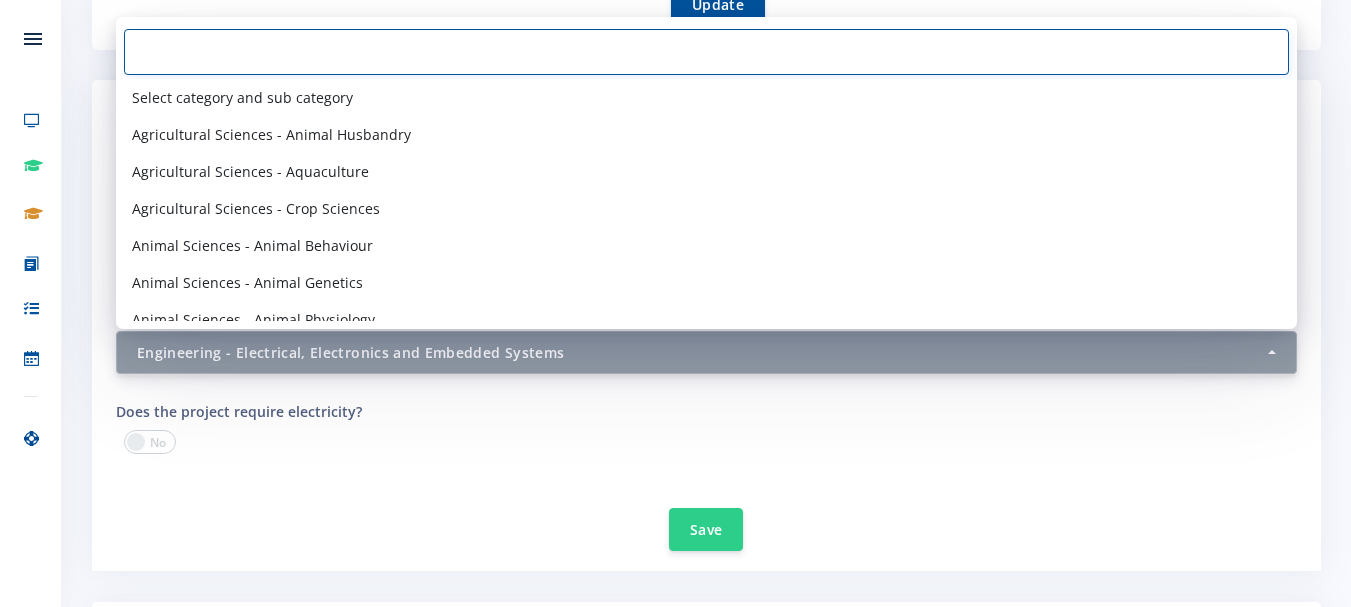 scroll, scrollTop: 1526, scrollLeft: 0, axis: vertical 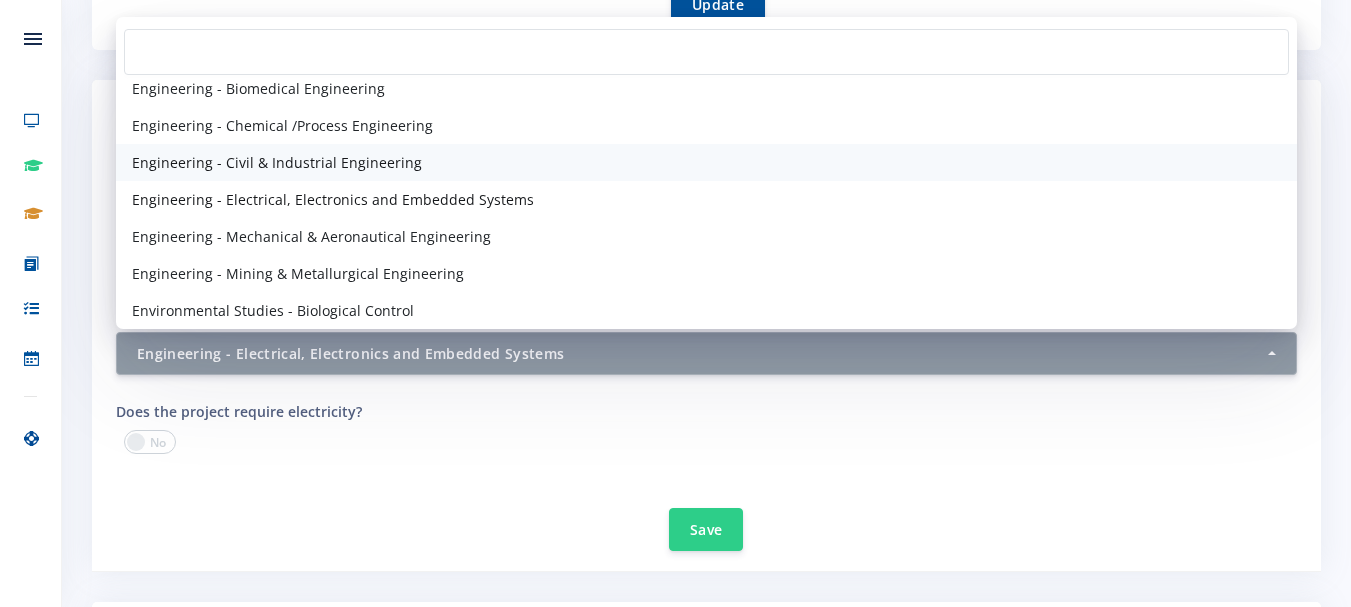 click on "Engineering - Civil & Industrial Engineering" at bounding box center (277, 162) 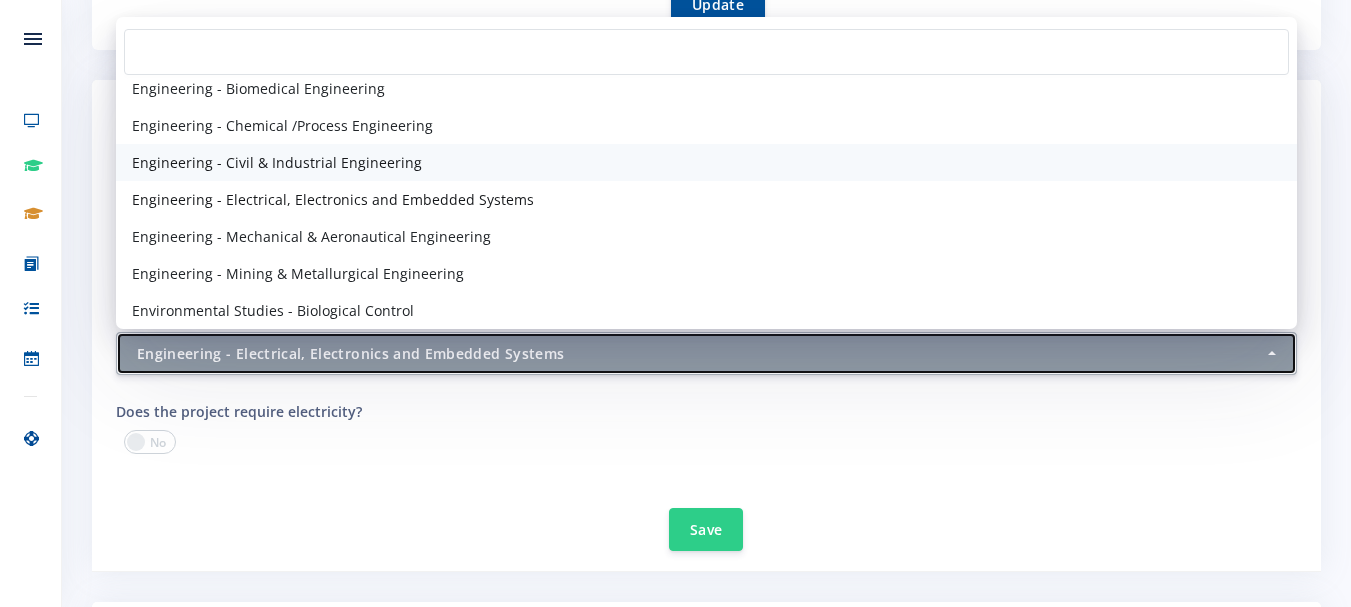 select on "43" 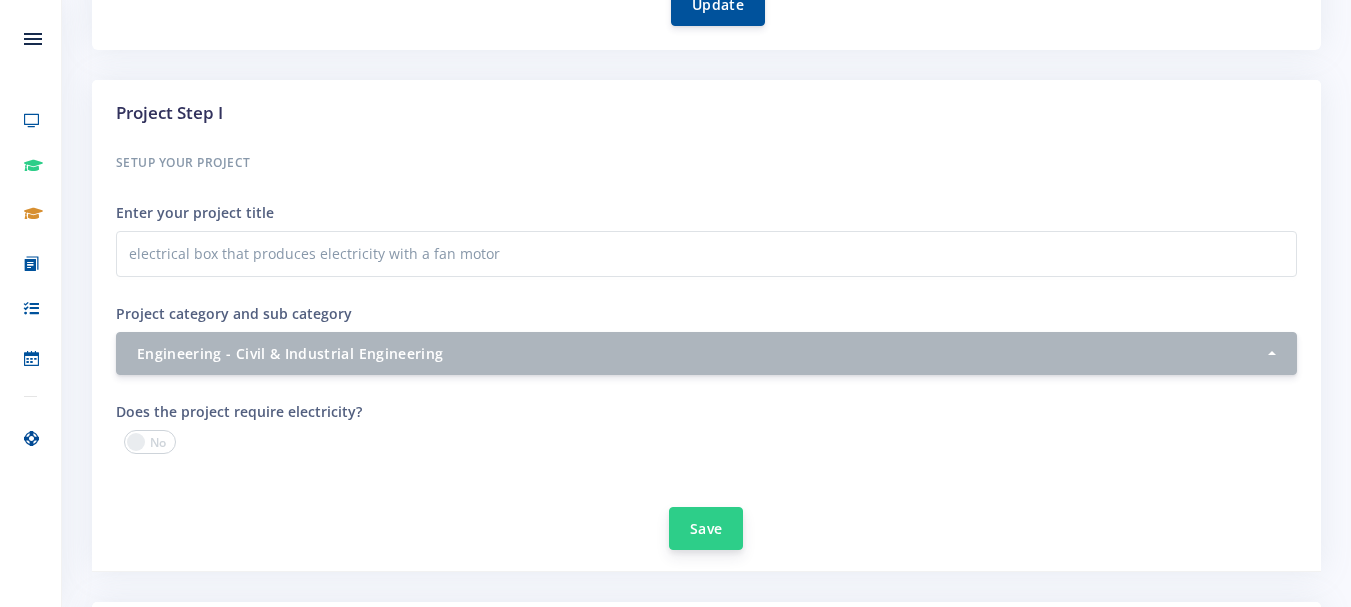 click on "Save" at bounding box center (706, 528) 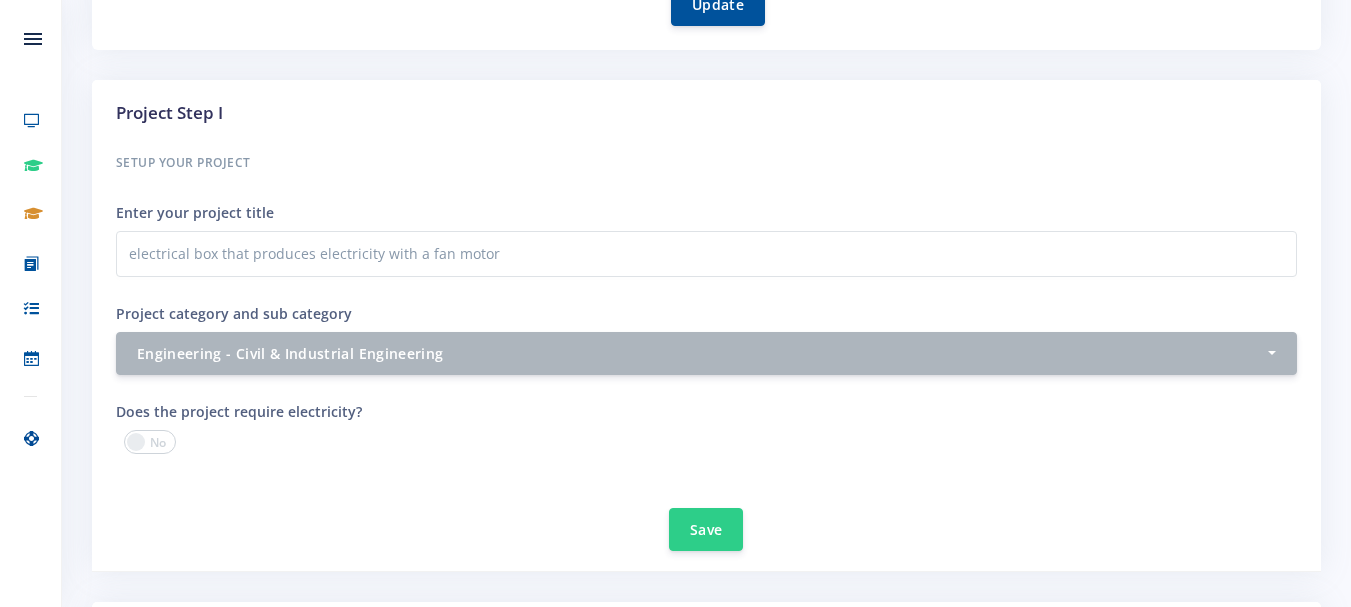scroll, scrollTop: 837, scrollLeft: 0, axis: vertical 